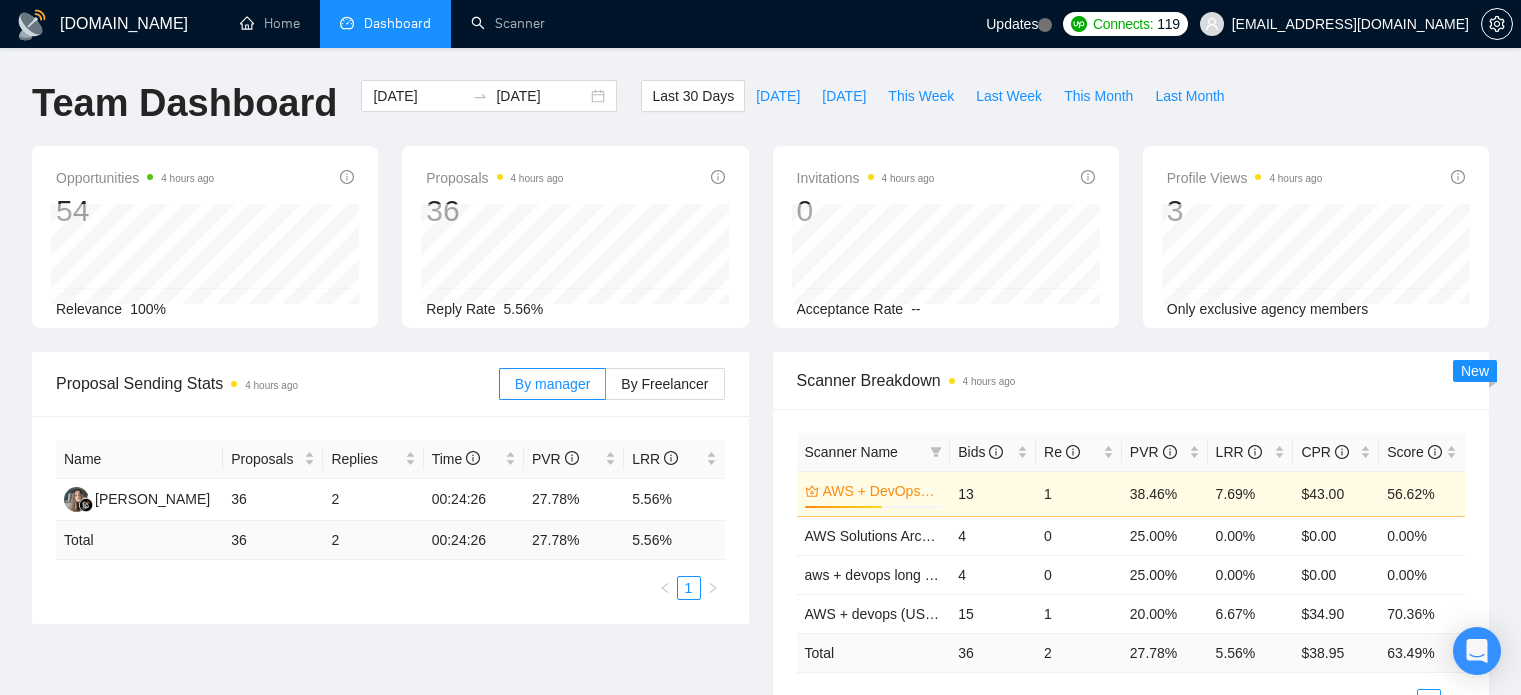 scroll, scrollTop: 0, scrollLeft: 0, axis: both 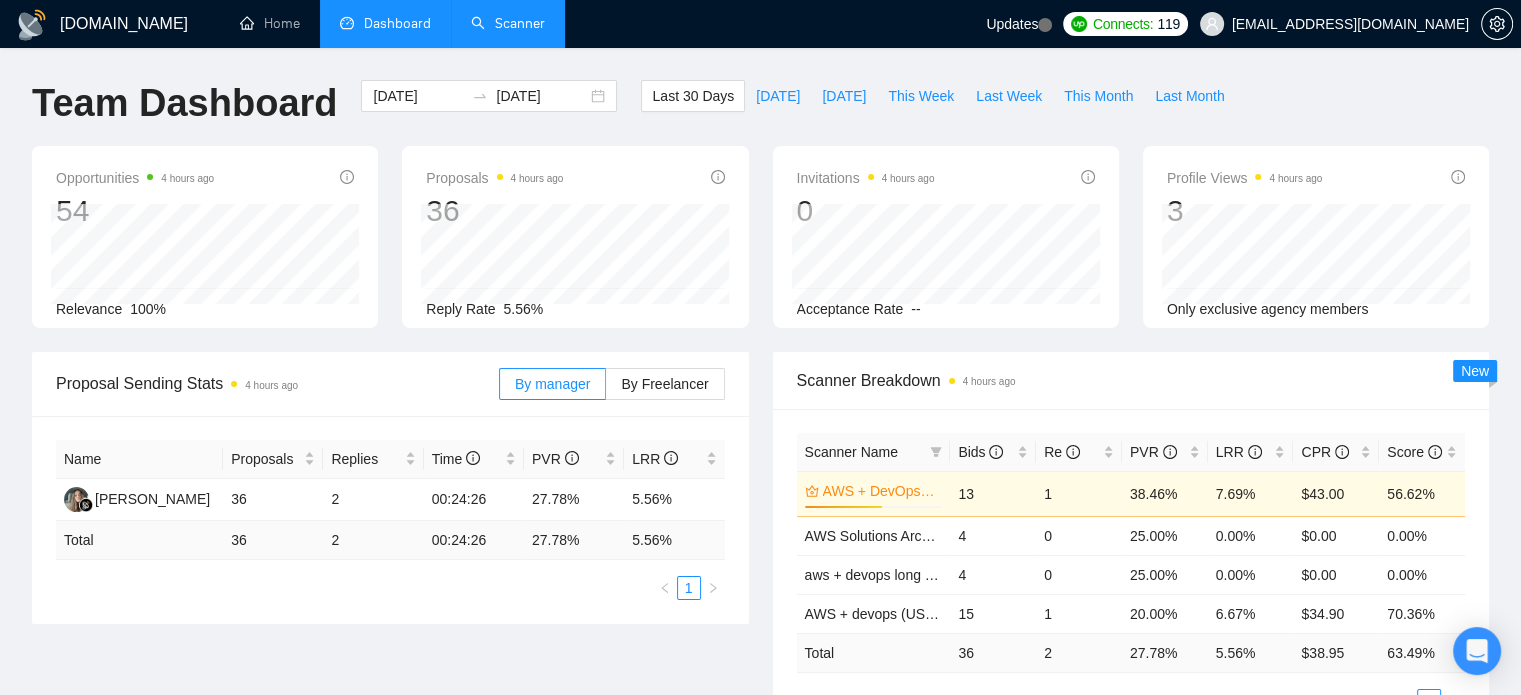 click on "Scanner" at bounding box center (508, 23) 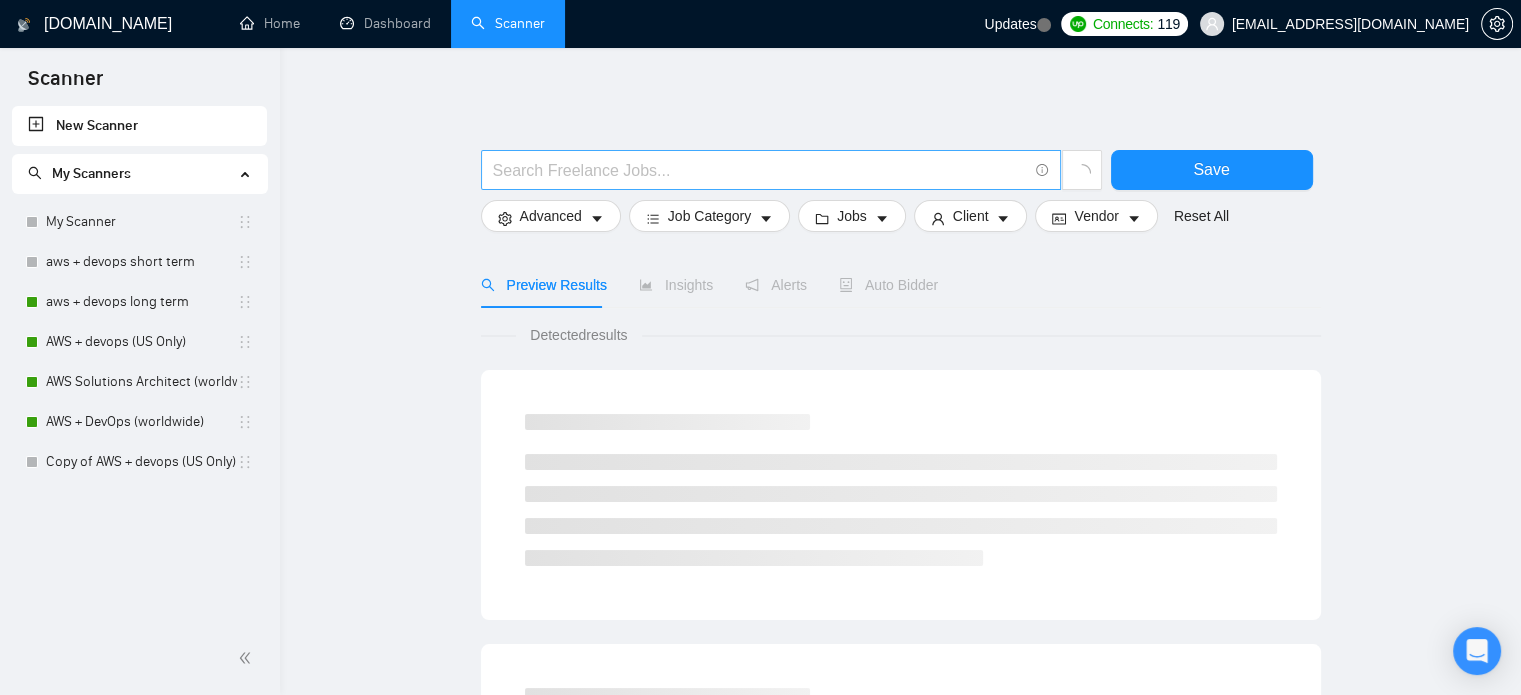click at bounding box center (760, 170) 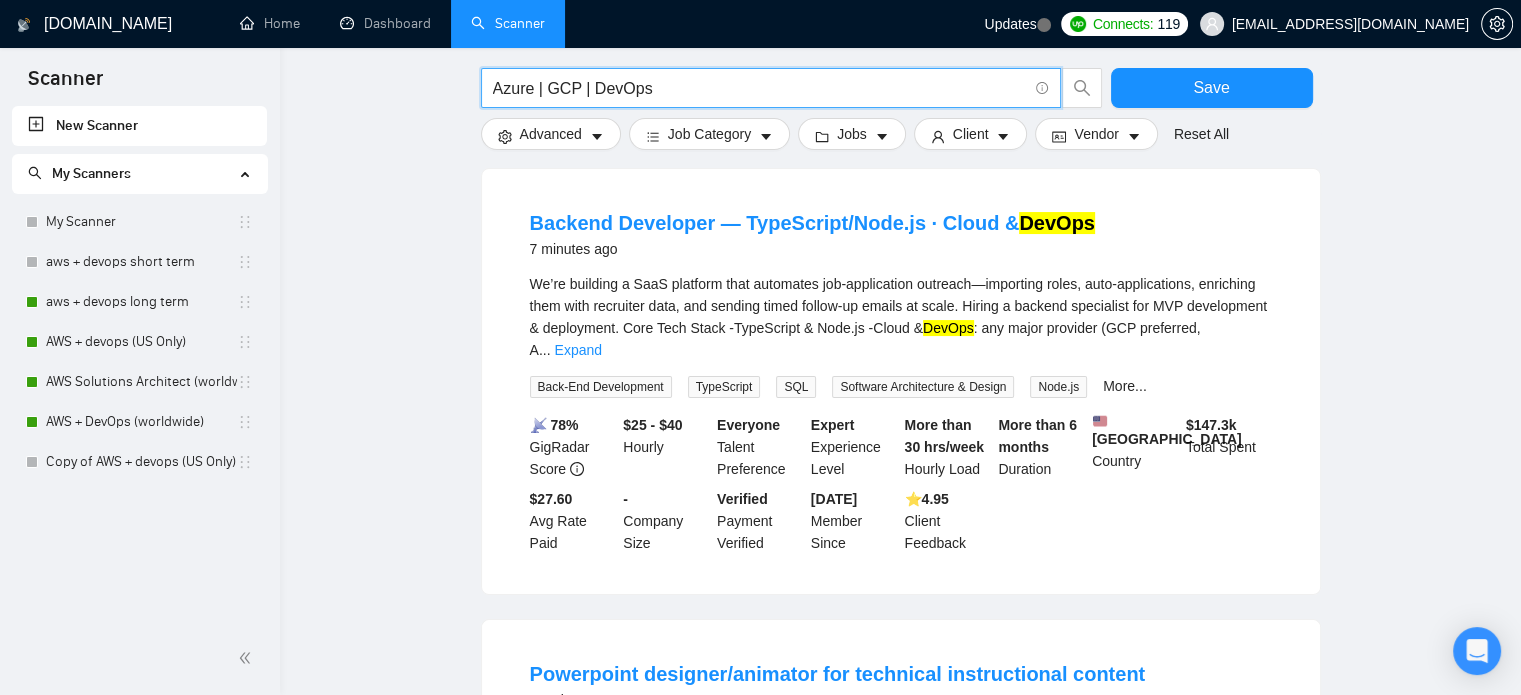 scroll, scrollTop: 202, scrollLeft: 0, axis: vertical 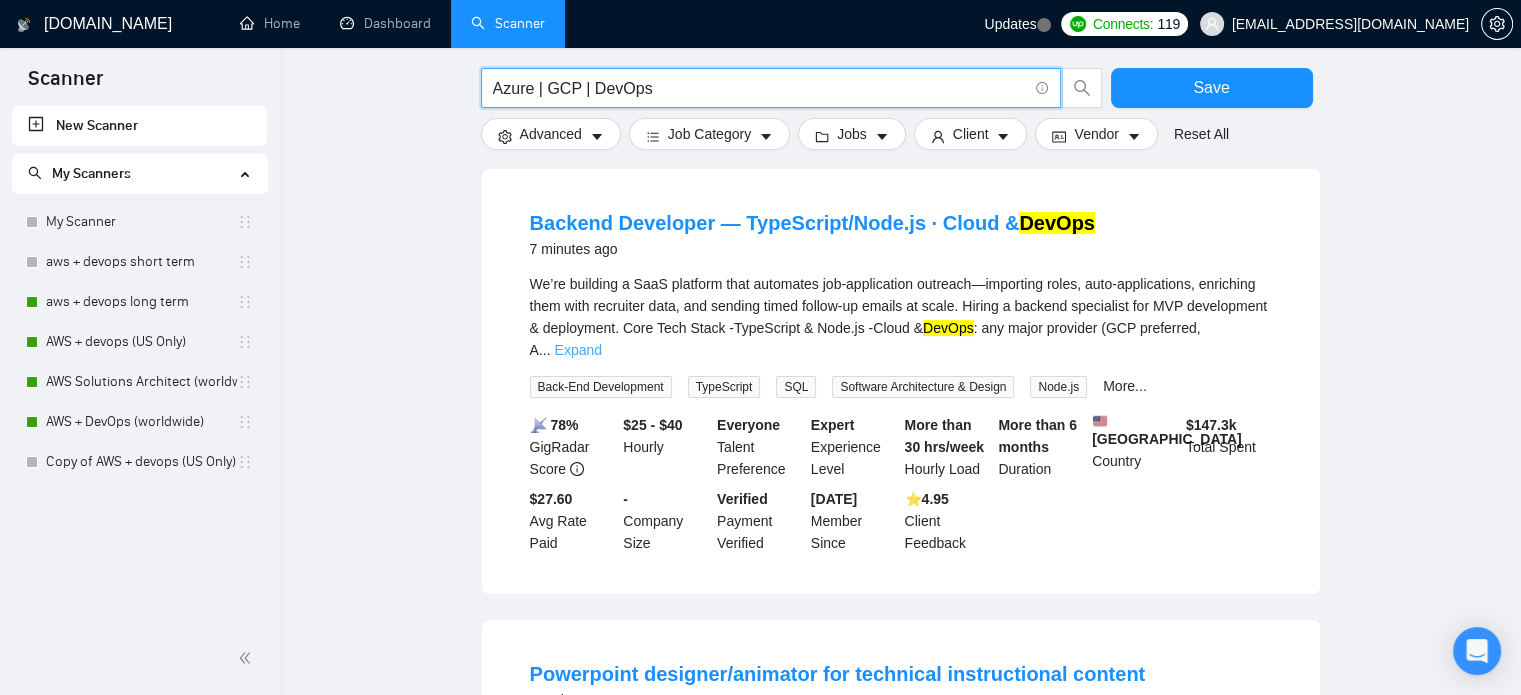 type on "Azure | GCP | DevOps" 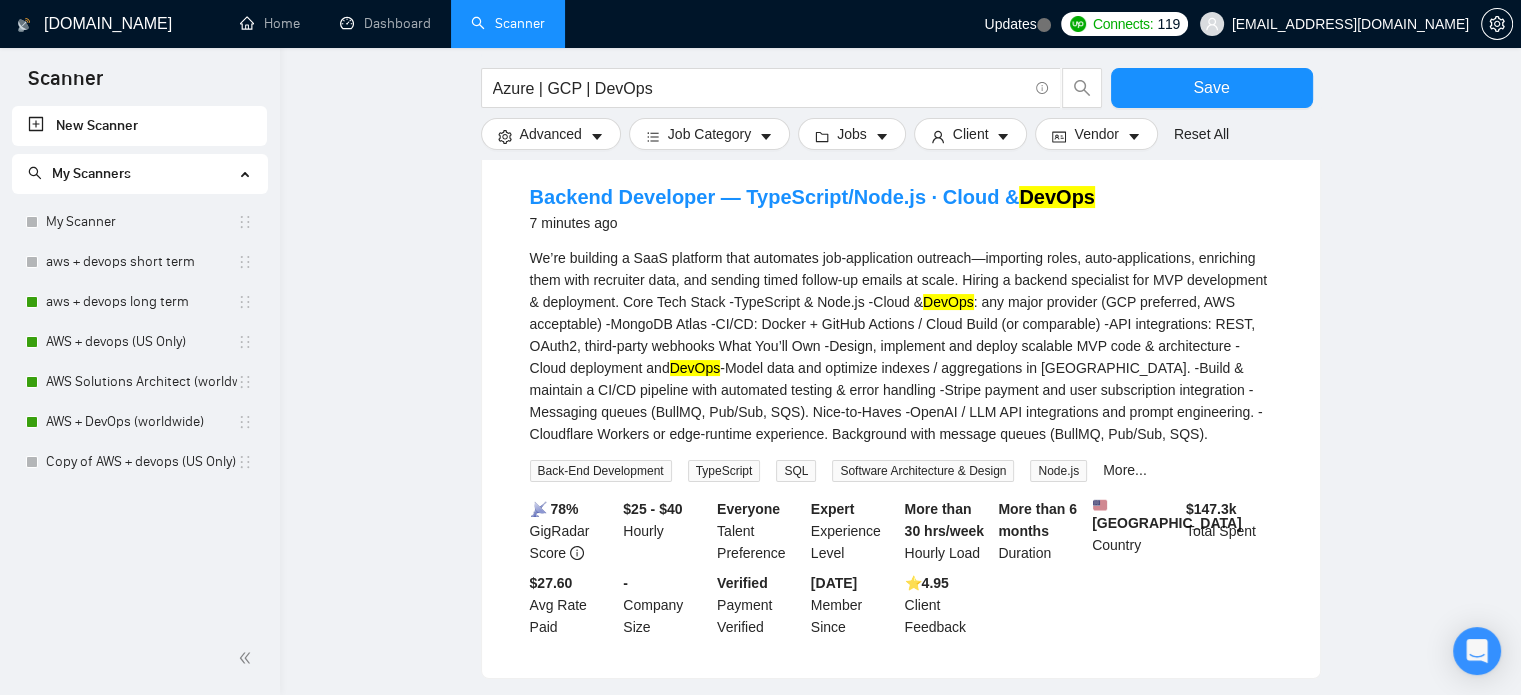 scroll, scrollTop: 224, scrollLeft: 0, axis: vertical 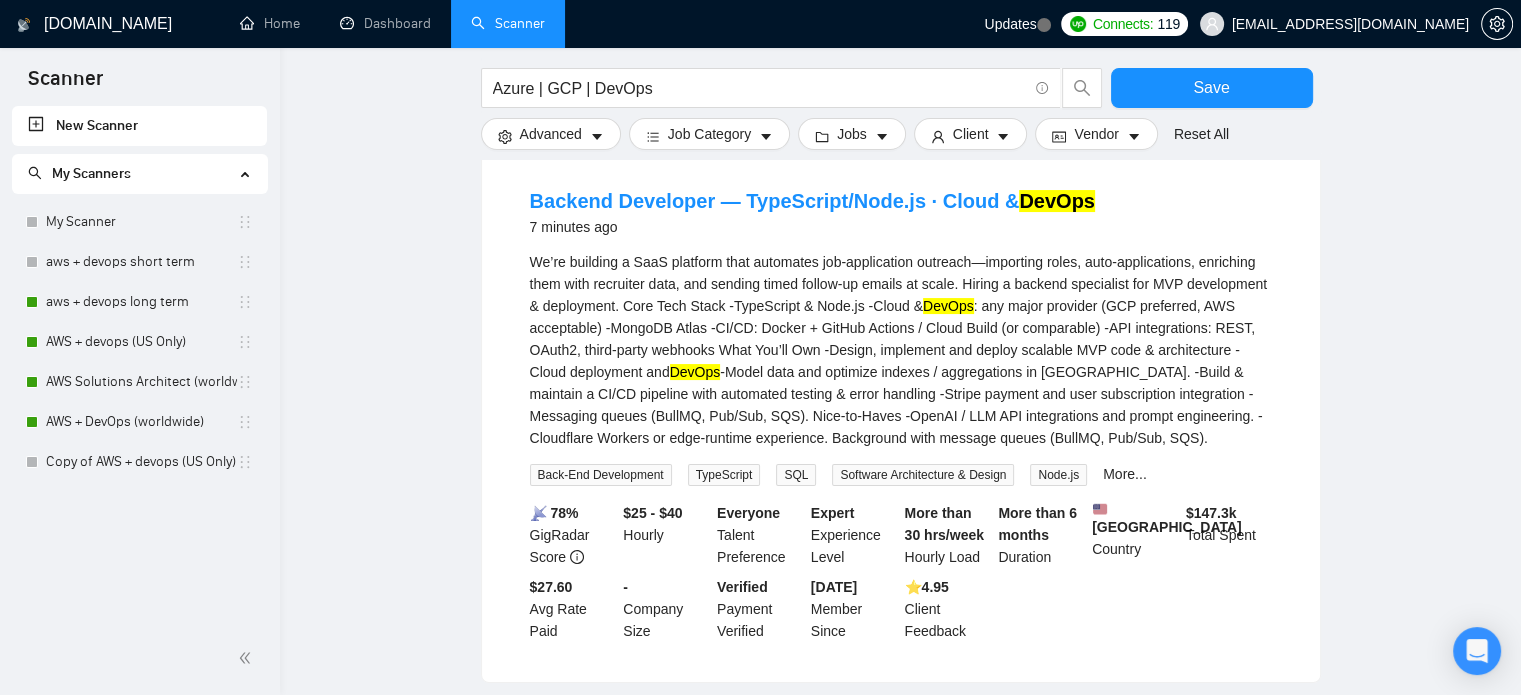 click on "Backend Developer — TypeScript/Node.js · Cloud &  DevOps 7 minutes ago" at bounding box center [901, 216] 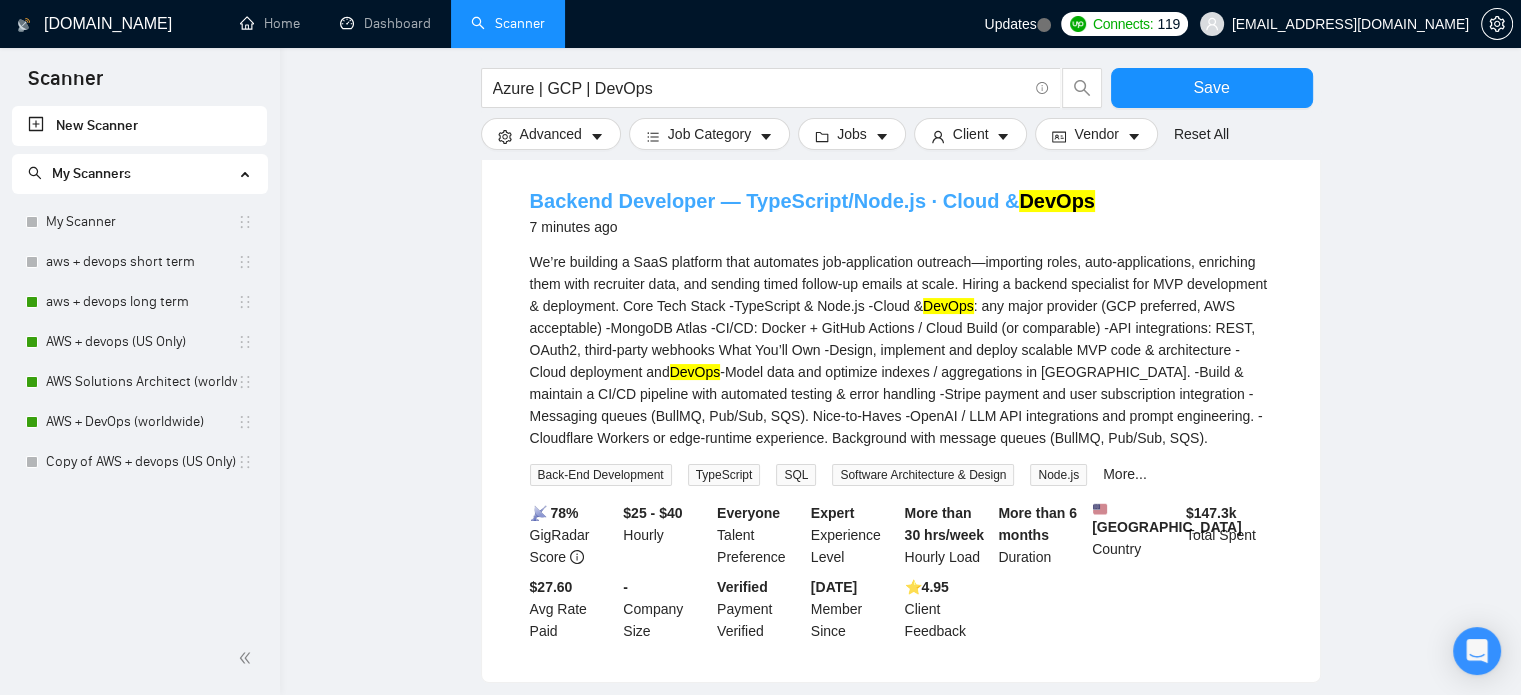 click on "Backend Developer — TypeScript/Node.js · Cloud &  DevOps" at bounding box center [812, 201] 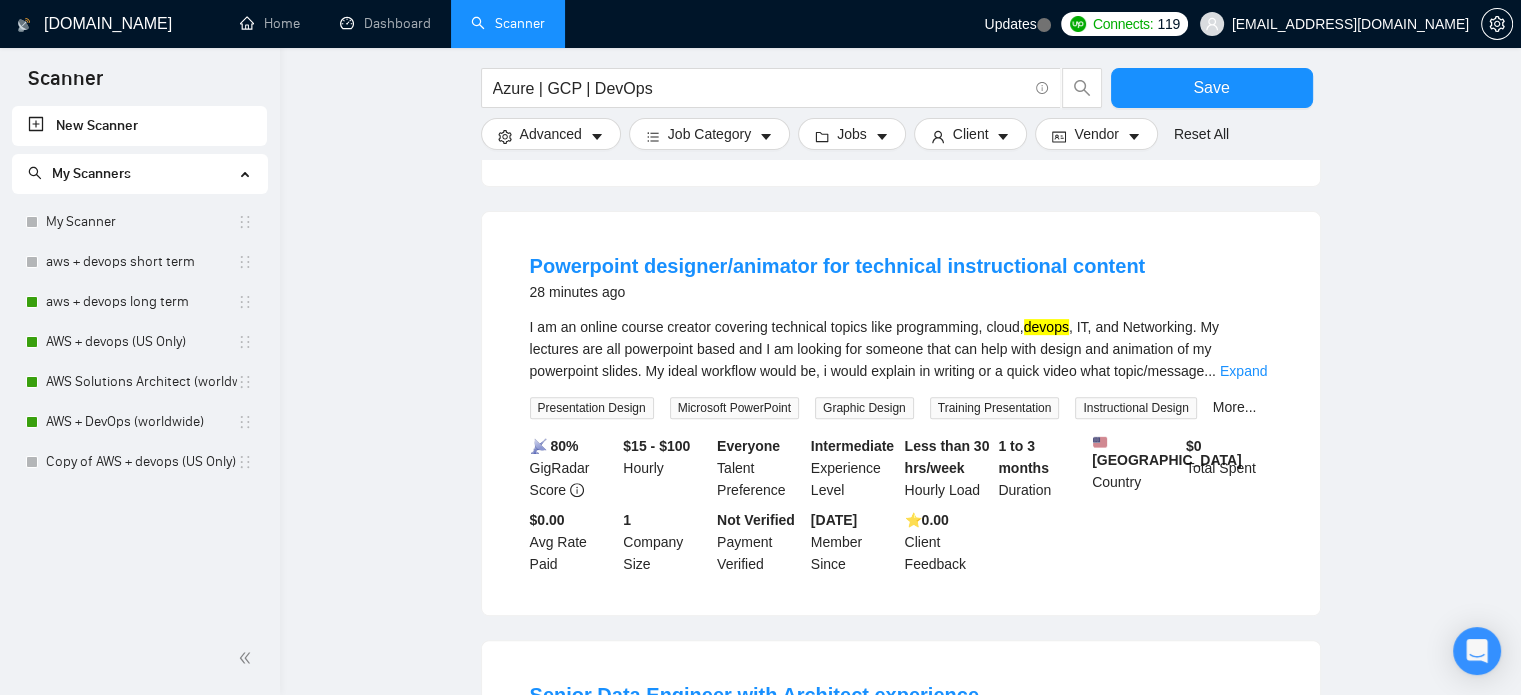 scroll, scrollTop: 718, scrollLeft: 0, axis: vertical 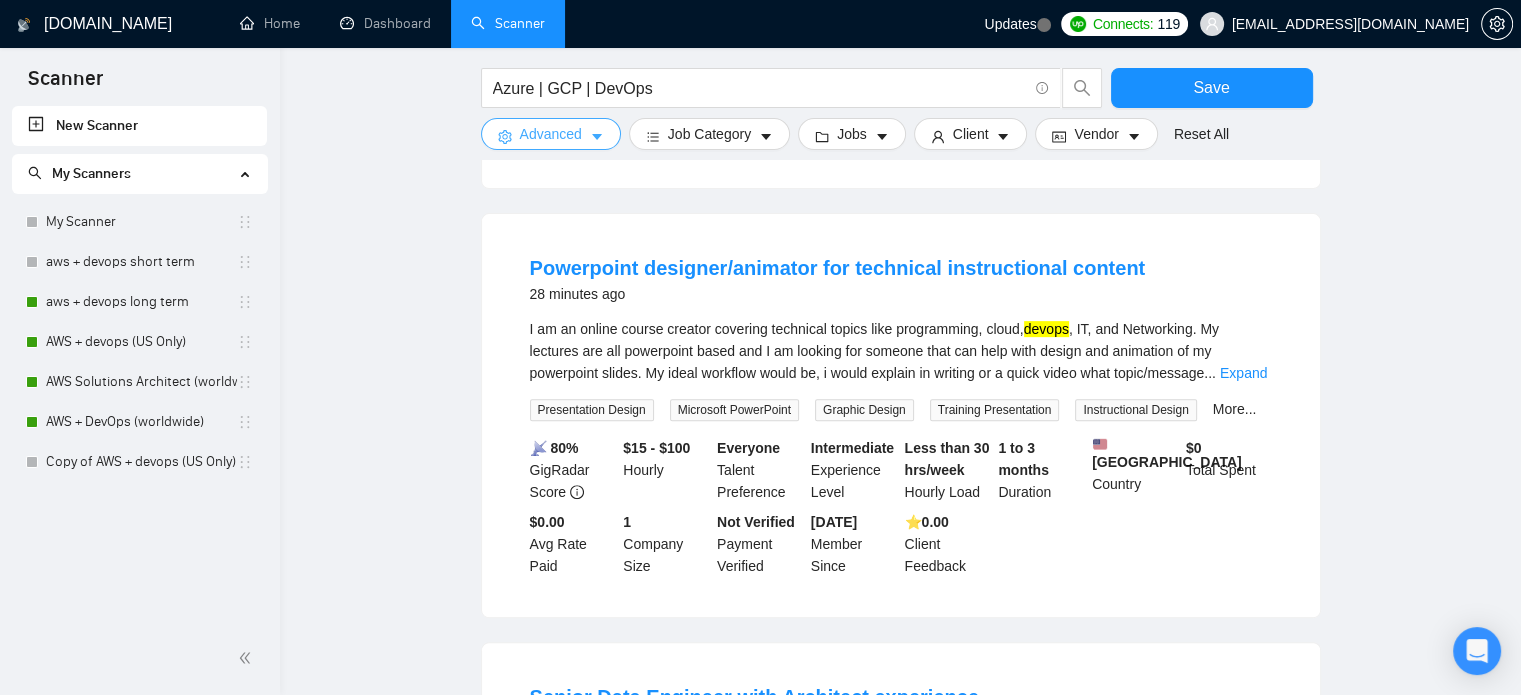 click on "Advanced" at bounding box center [551, 134] 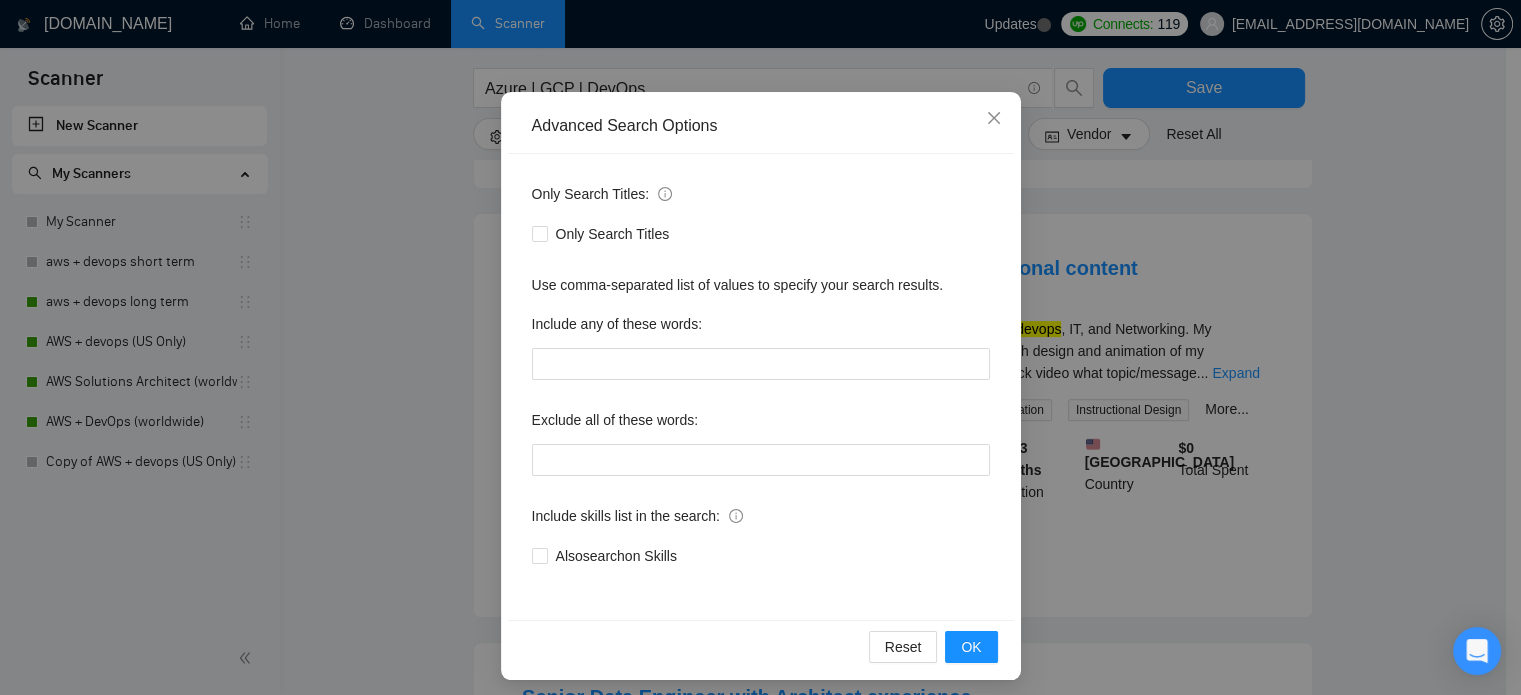 scroll, scrollTop: 136, scrollLeft: 0, axis: vertical 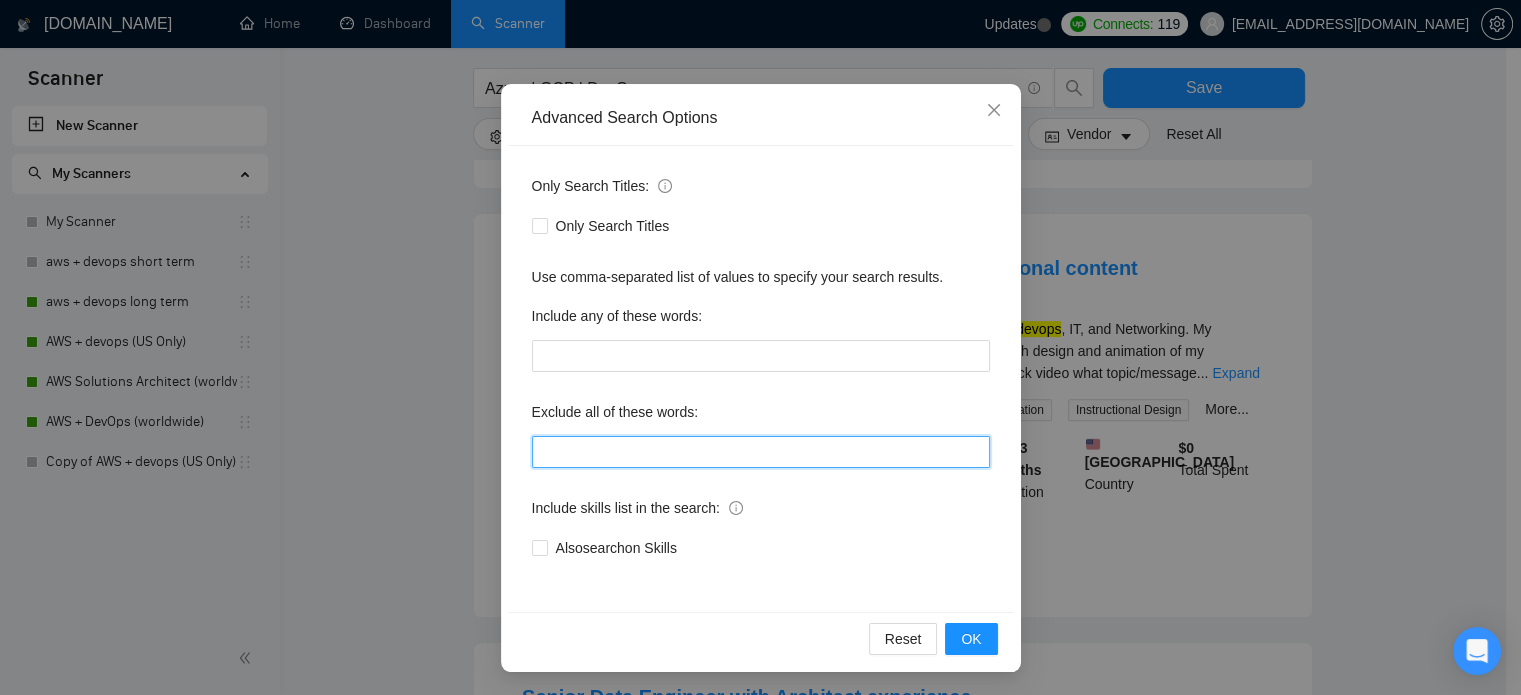 click at bounding box center (761, 452) 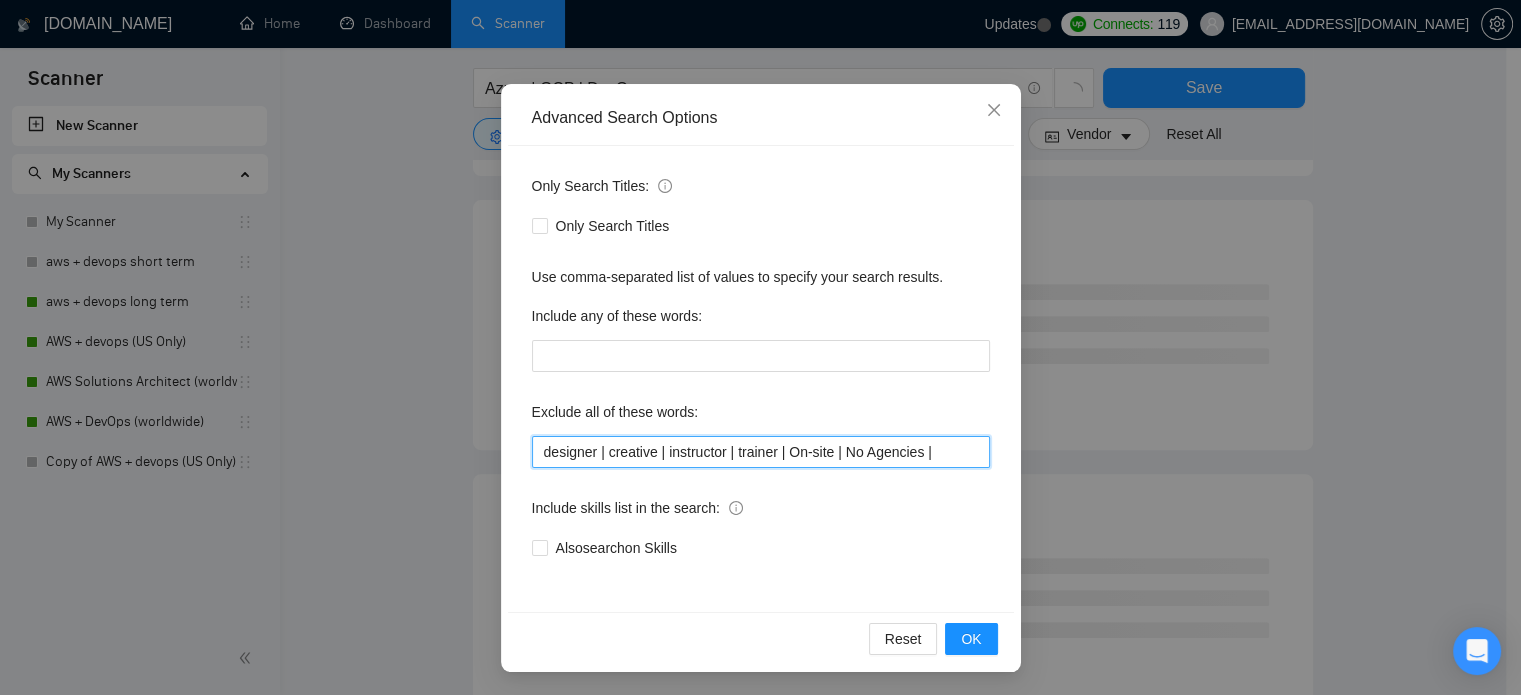 scroll, scrollTop: 1223, scrollLeft: 0, axis: vertical 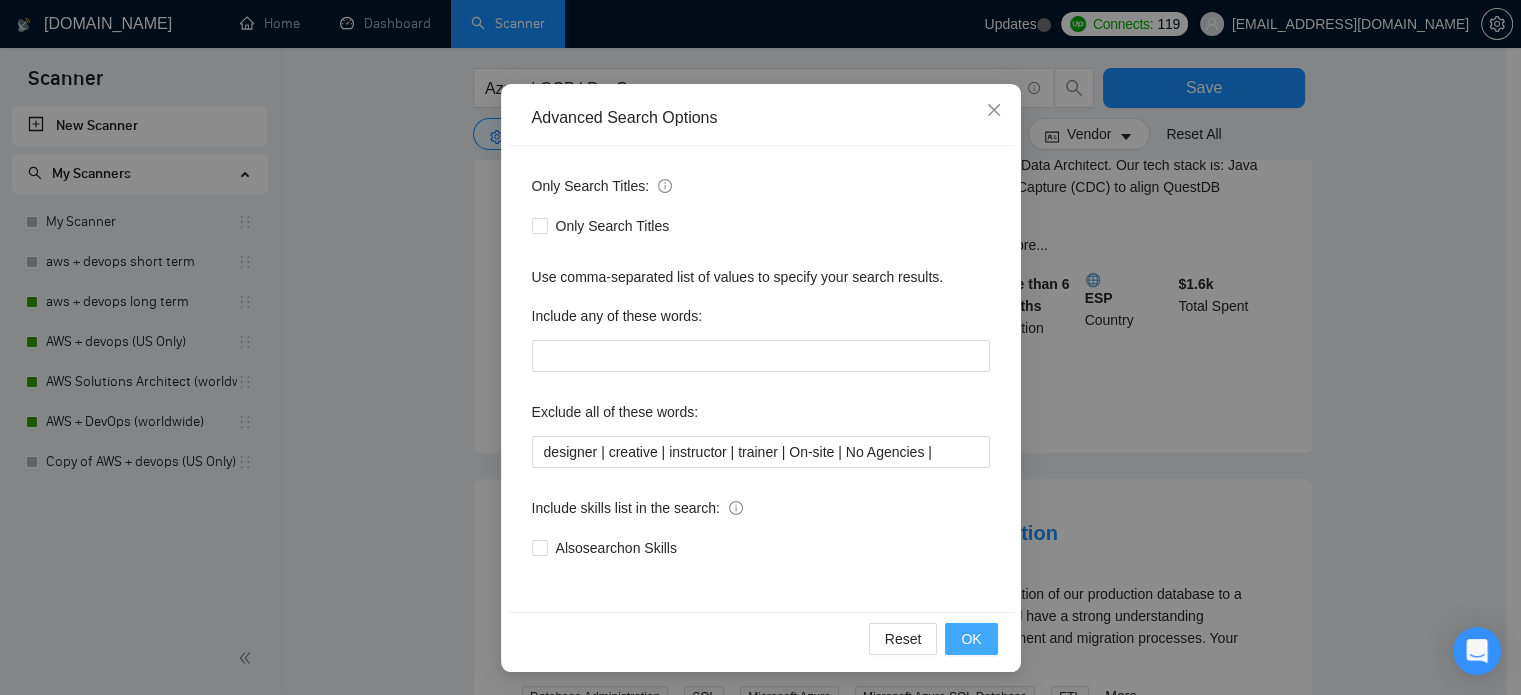 click on "OK" at bounding box center (971, 639) 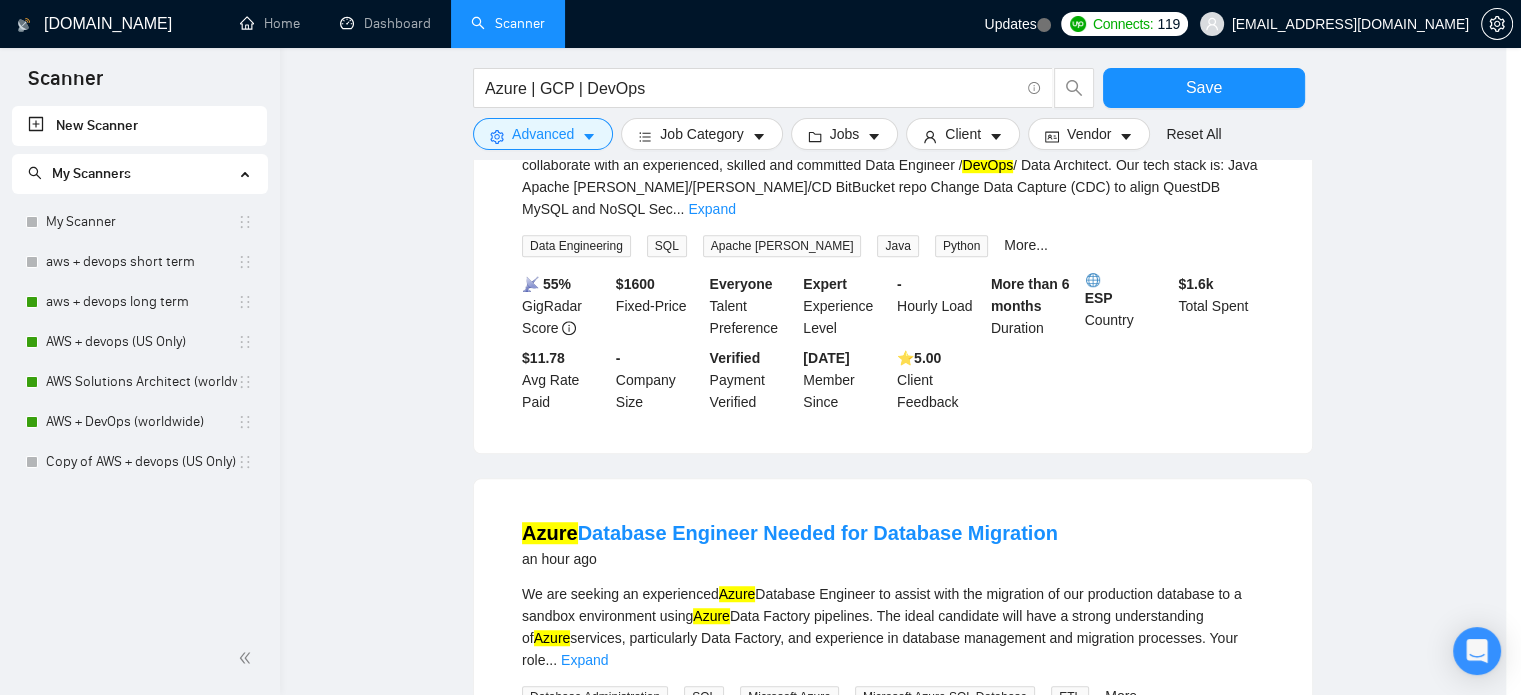 scroll, scrollTop: 36, scrollLeft: 0, axis: vertical 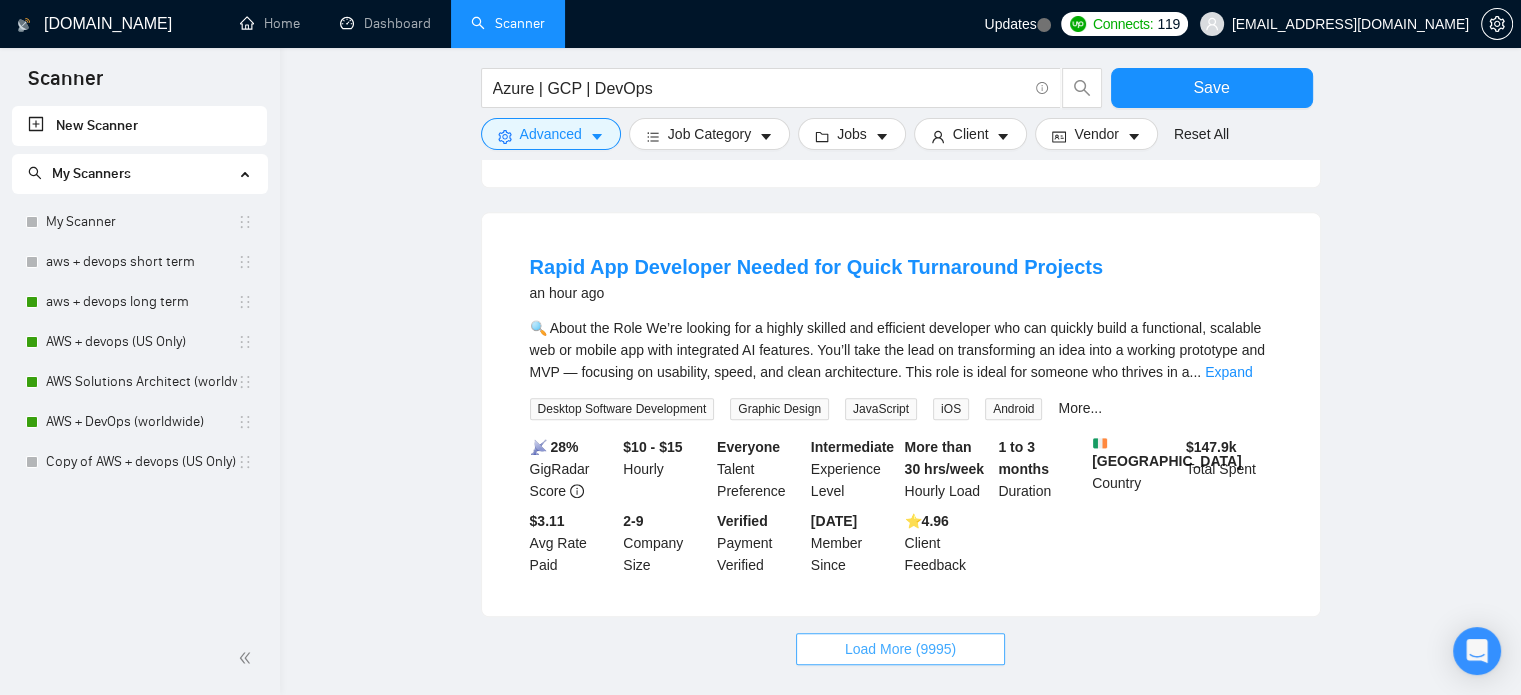 click on "Load More (9995)" at bounding box center [900, 649] 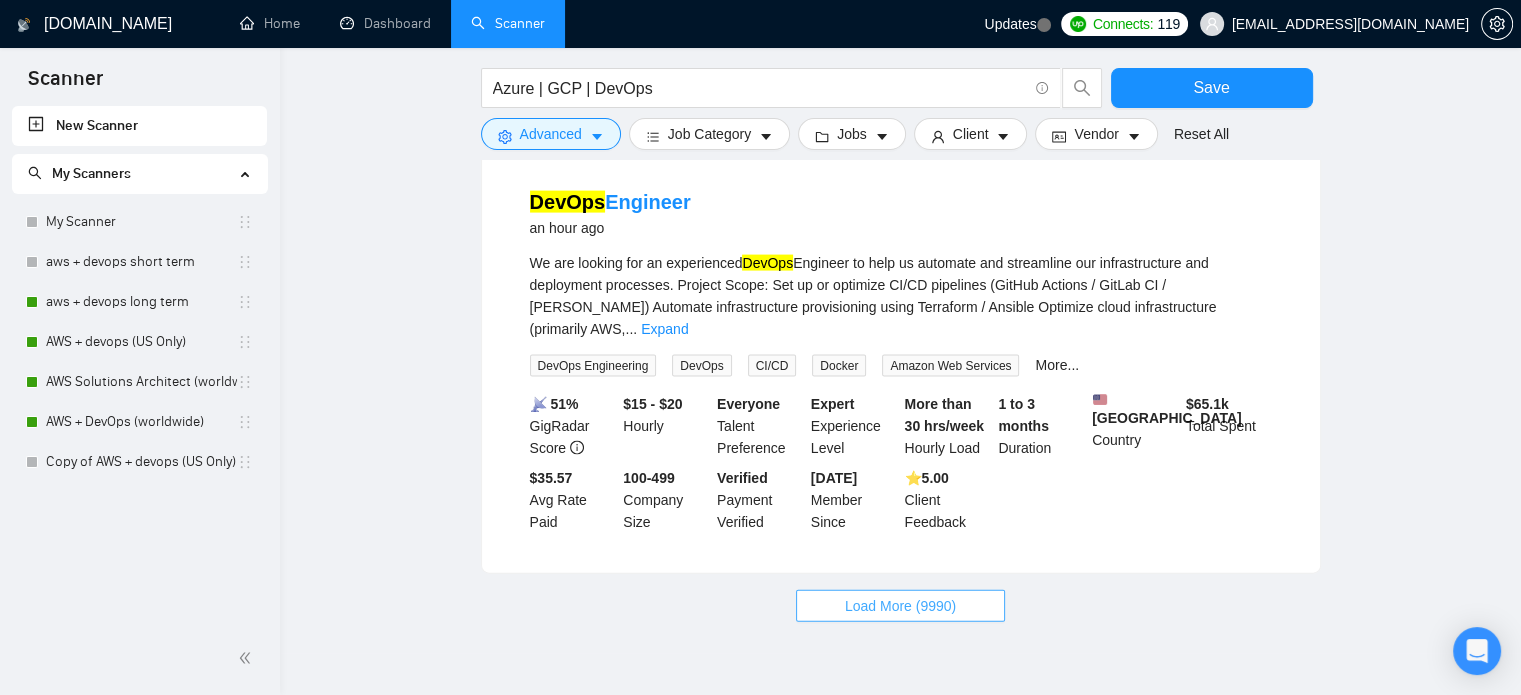 scroll, scrollTop: 4283, scrollLeft: 0, axis: vertical 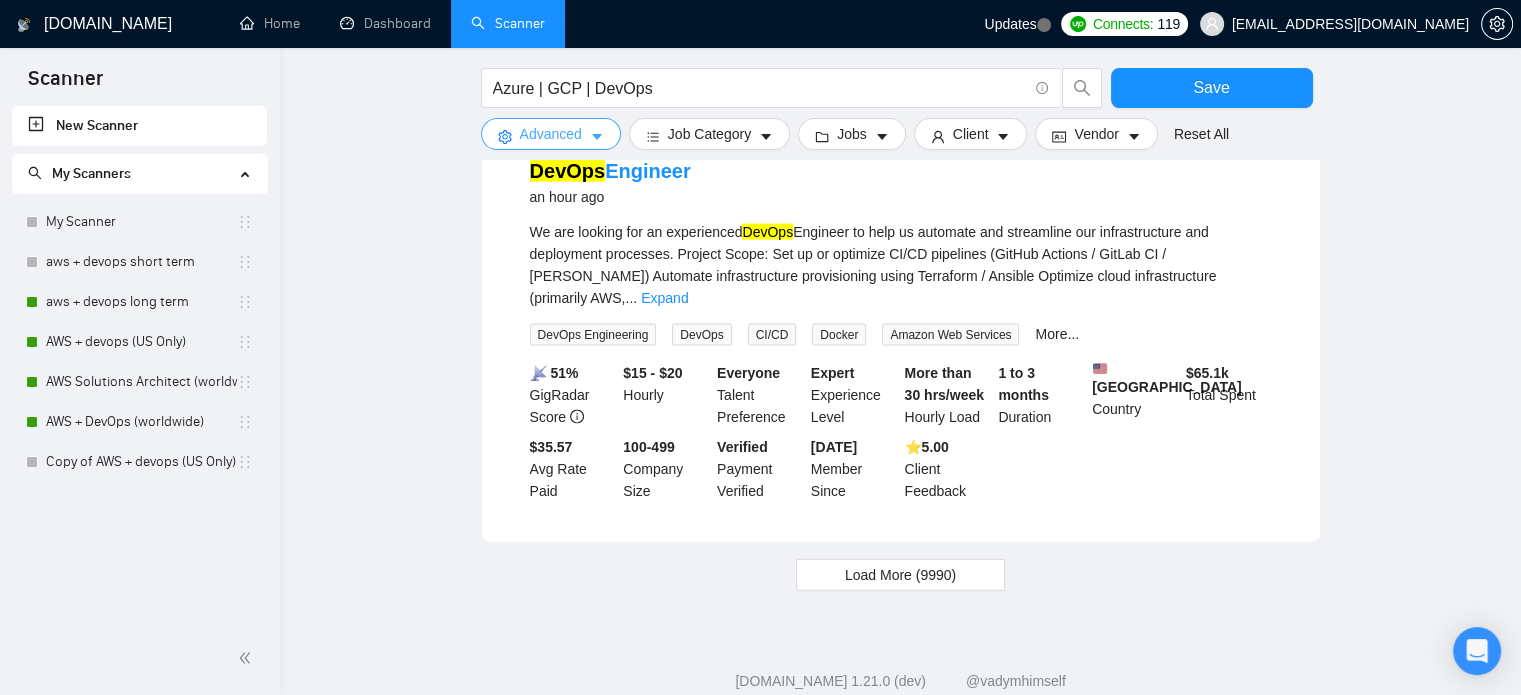 click on "Advanced" at bounding box center (551, 134) 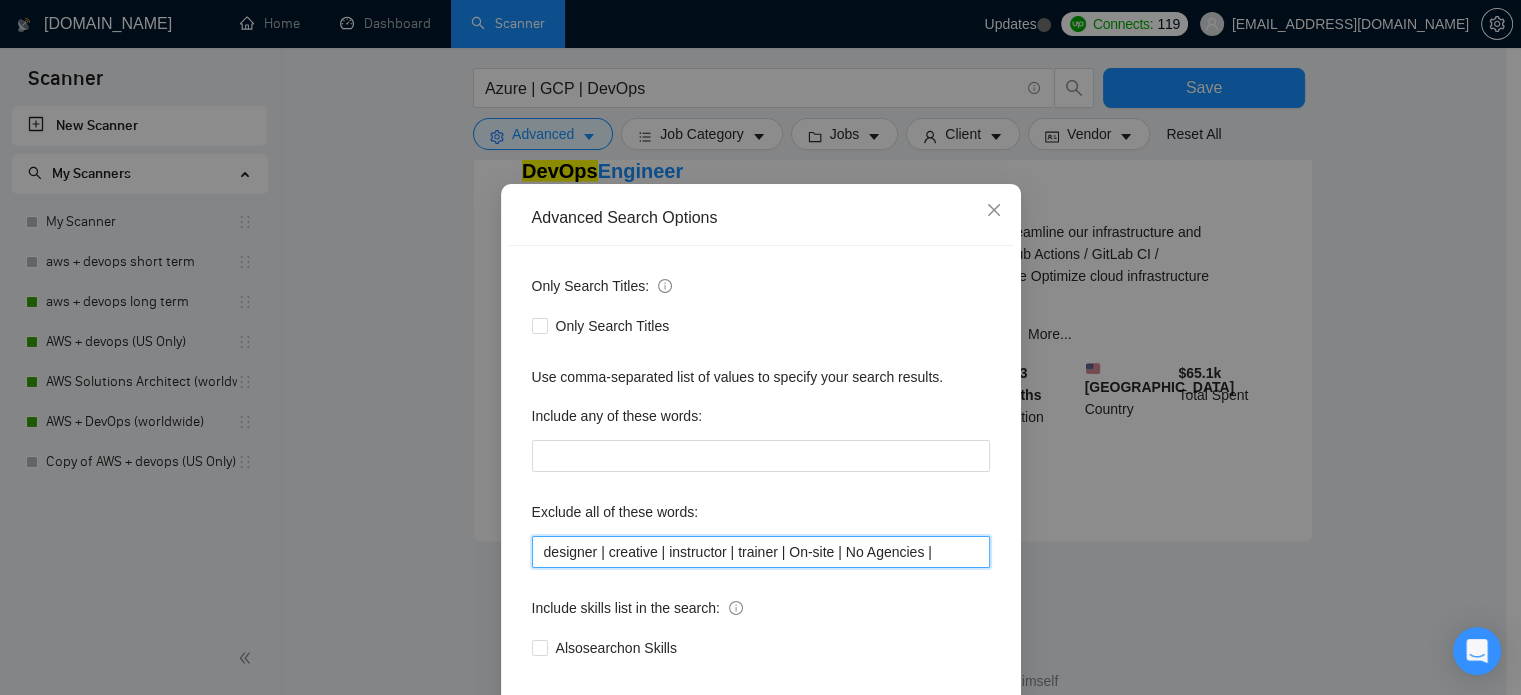 click on "designer | creative | instructor | trainer | On-site | No Agencies |" at bounding box center (761, 552) 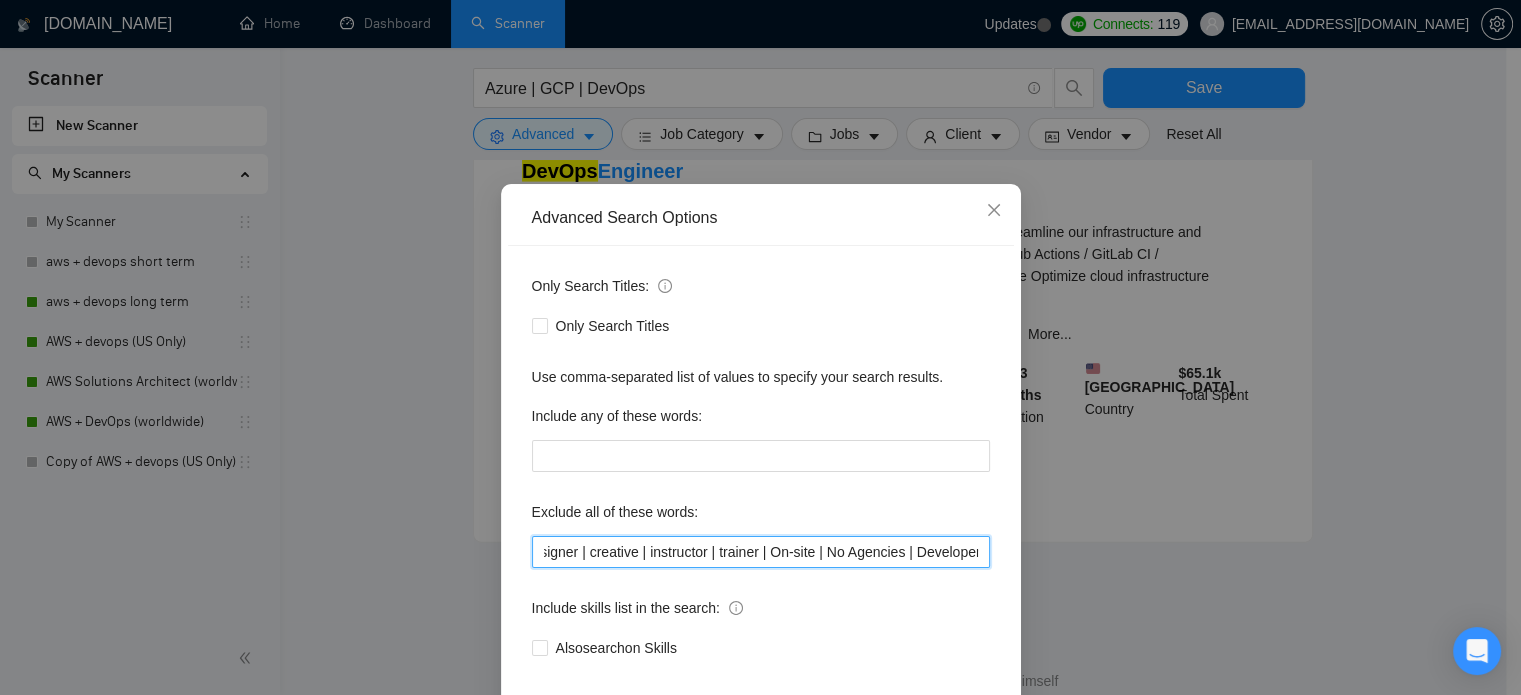 scroll, scrollTop: 0, scrollLeft: 18, axis: horizontal 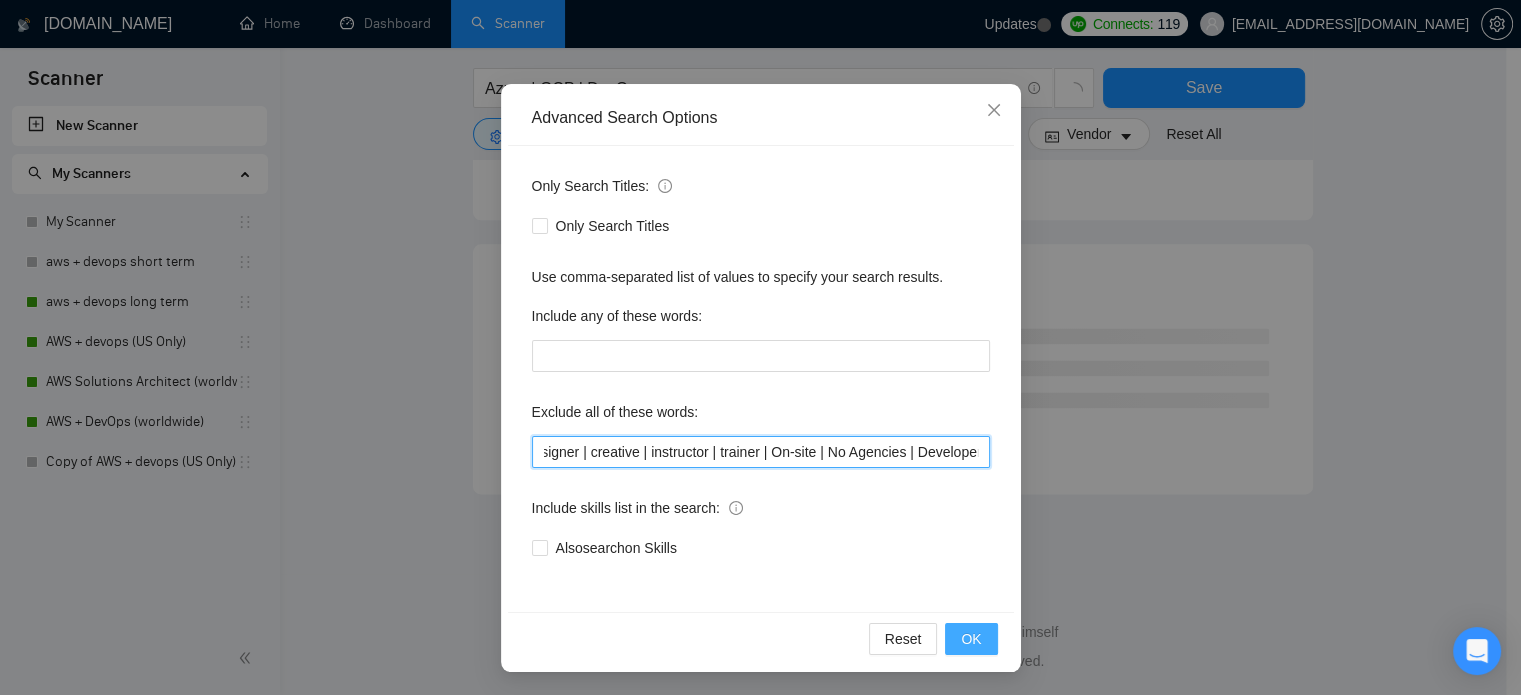 type on "designer | creative | instructor | trainer | On-site | No Agencies | Developer" 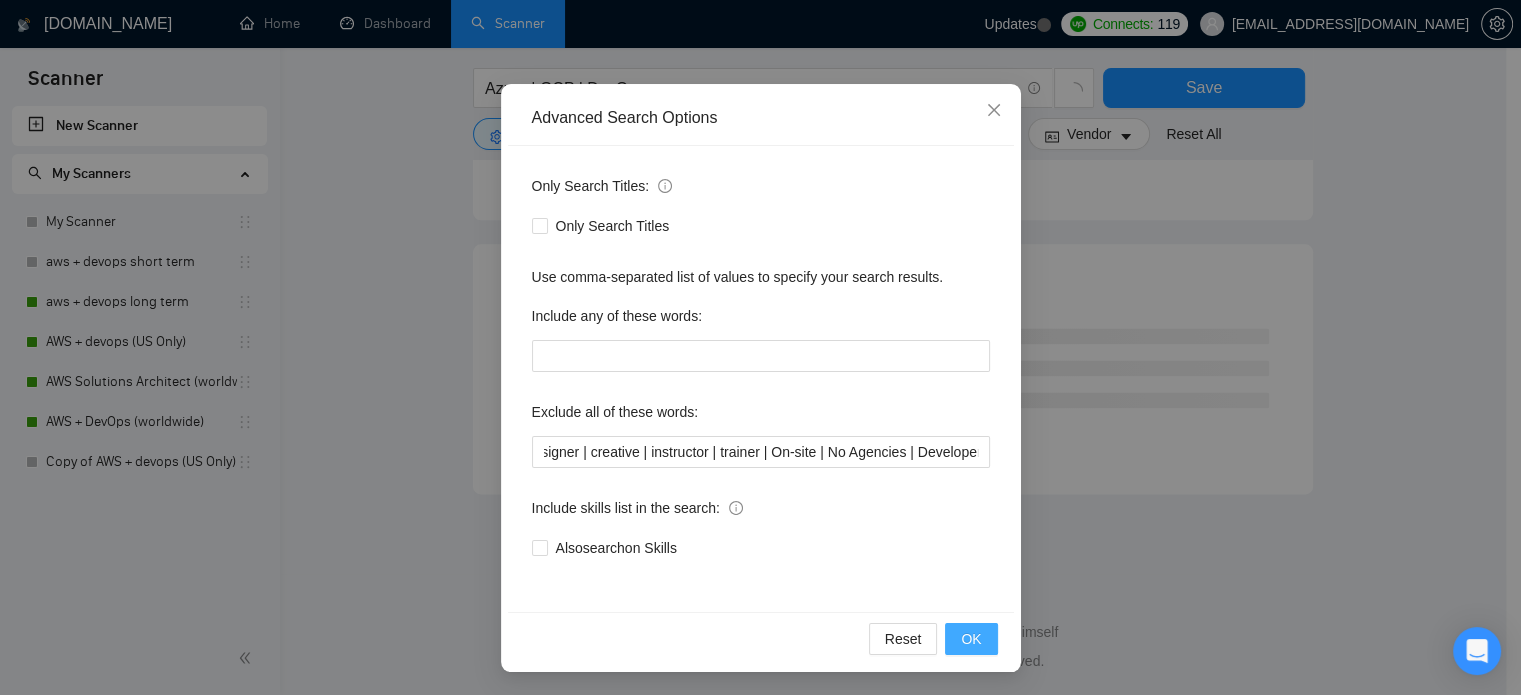 click on "OK" at bounding box center (971, 639) 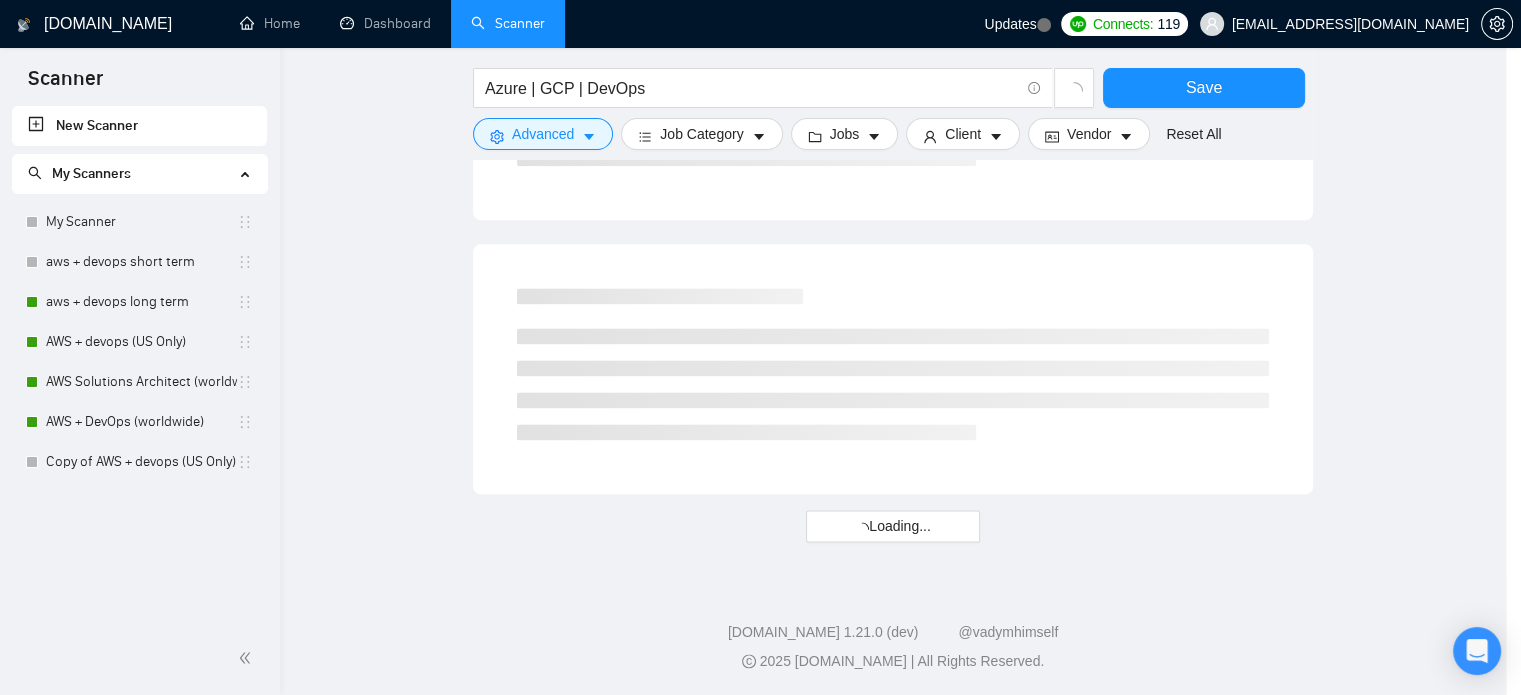 scroll, scrollTop: 36, scrollLeft: 0, axis: vertical 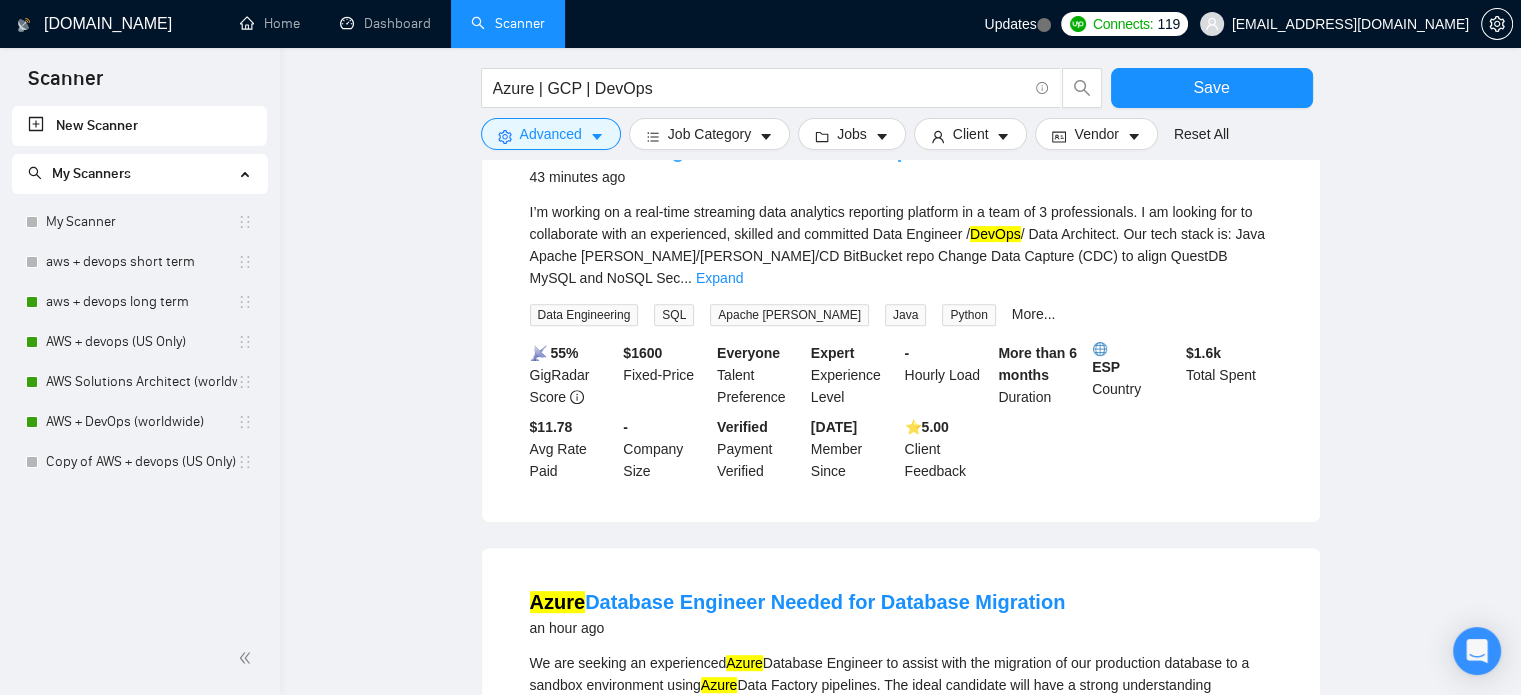 click on "Senior Data Engineer with Architect experience" at bounding box center [754, 151] 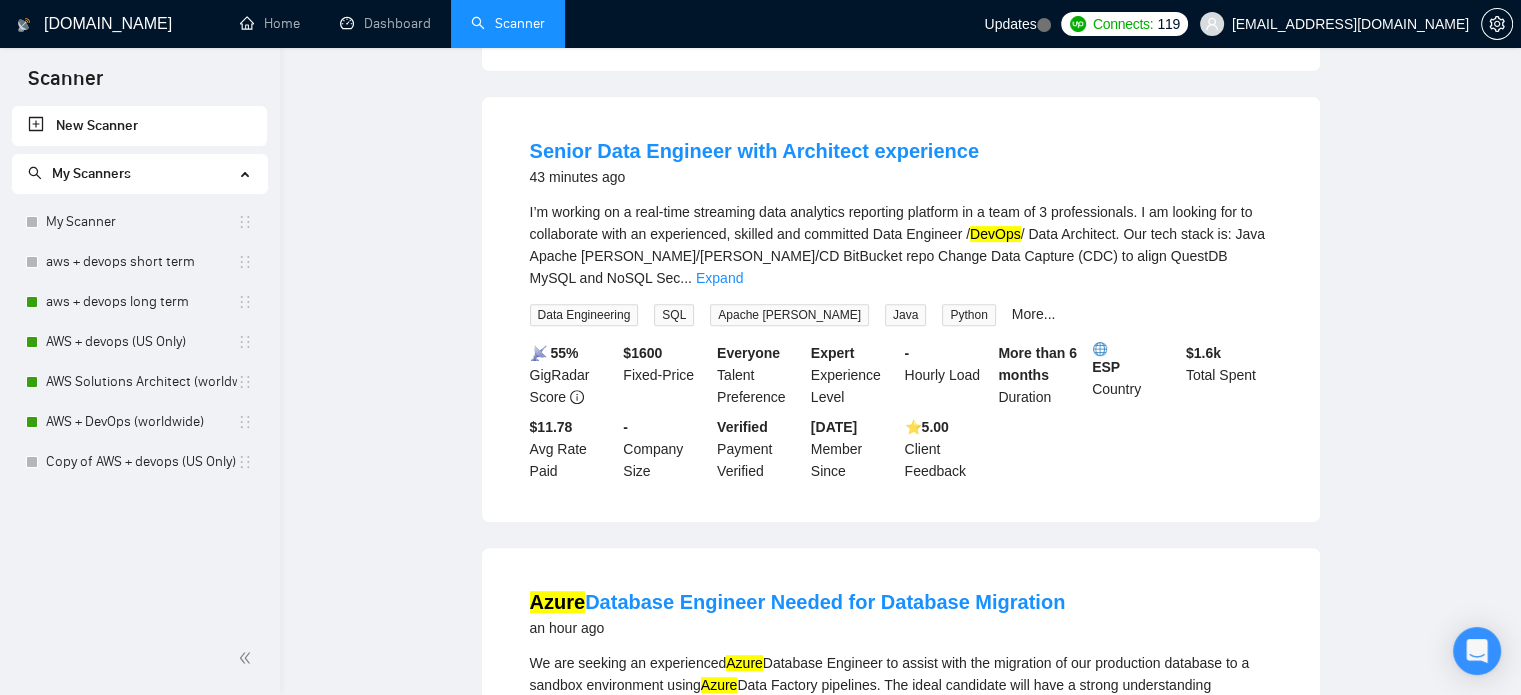 scroll, scrollTop: 0, scrollLeft: 0, axis: both 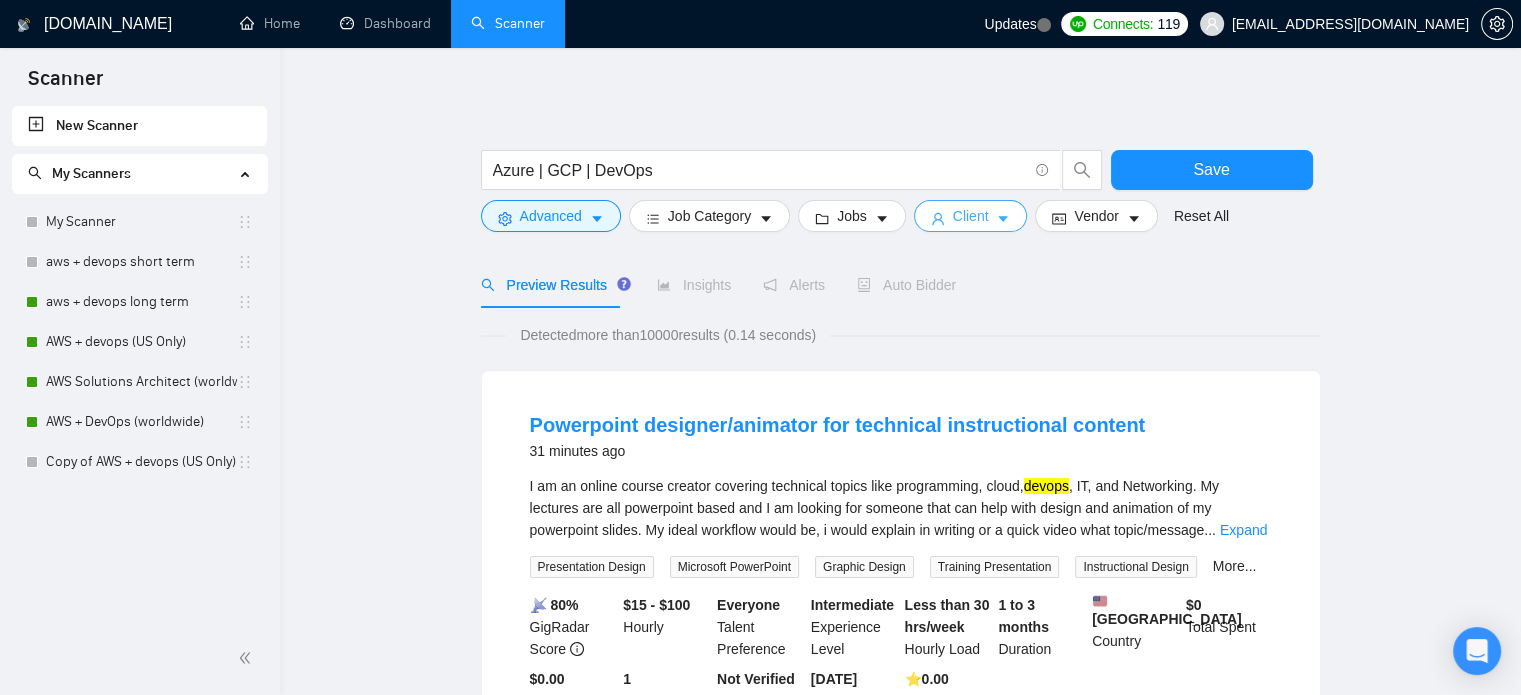 click on "Client" at bounding box center [971, 216] 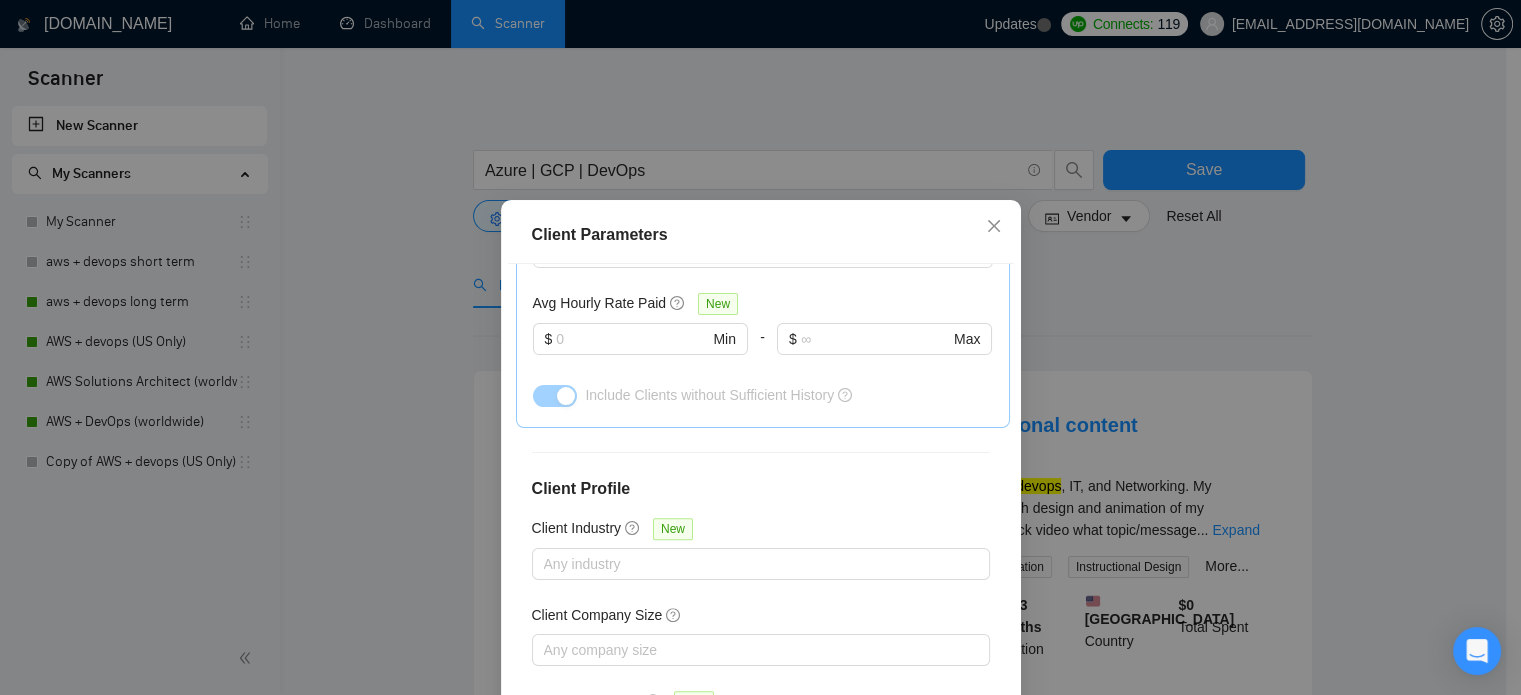 scroll, scrollTop: 760, scrollLeft: 0, axis: vertical 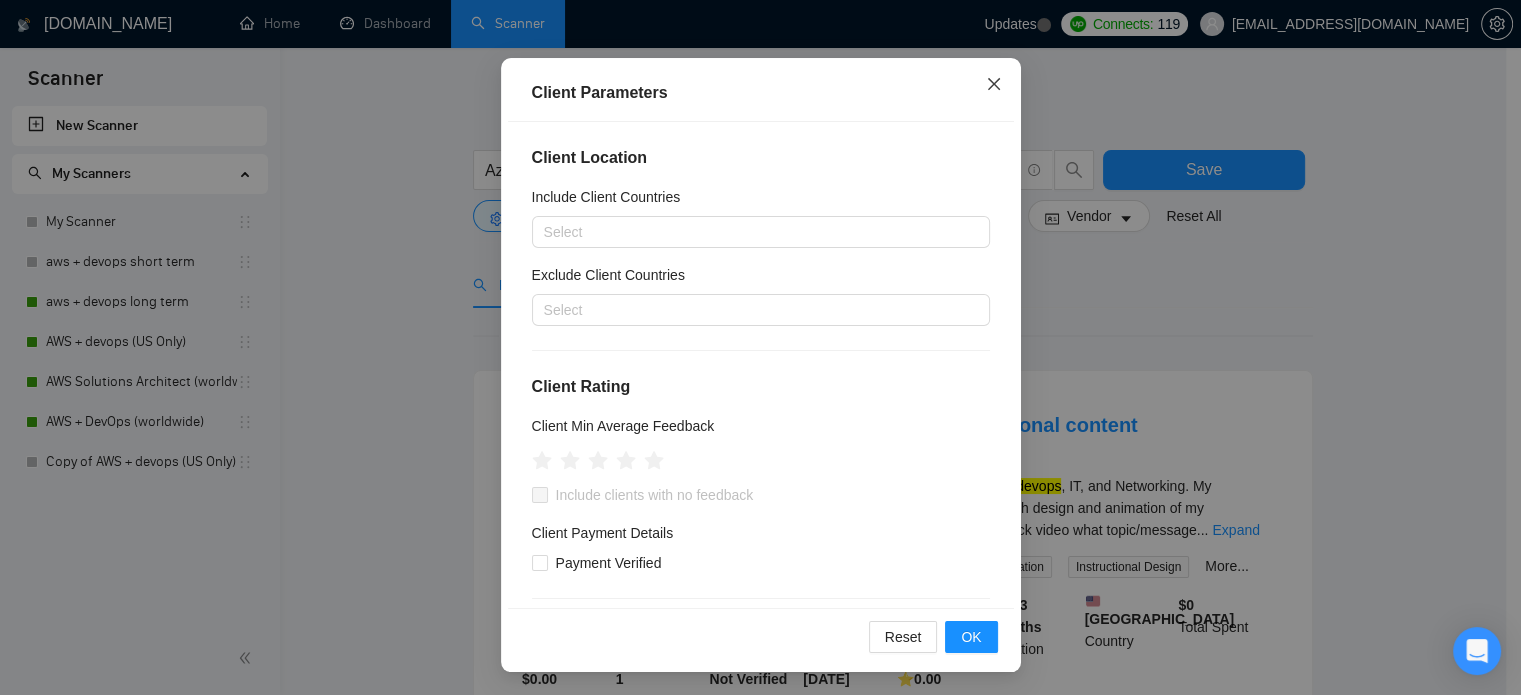 click 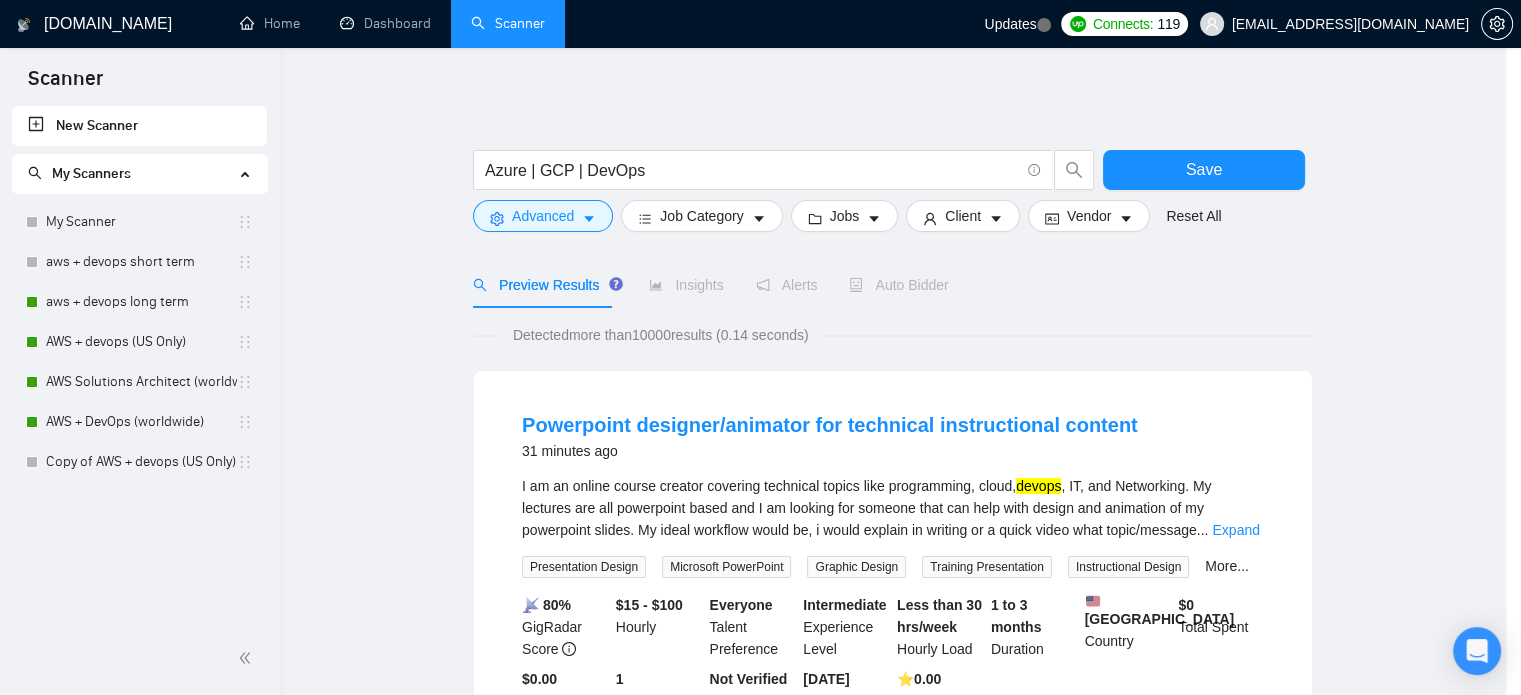 scroll, scrollTop: 63, scrollLeft: 0, axis: vertical 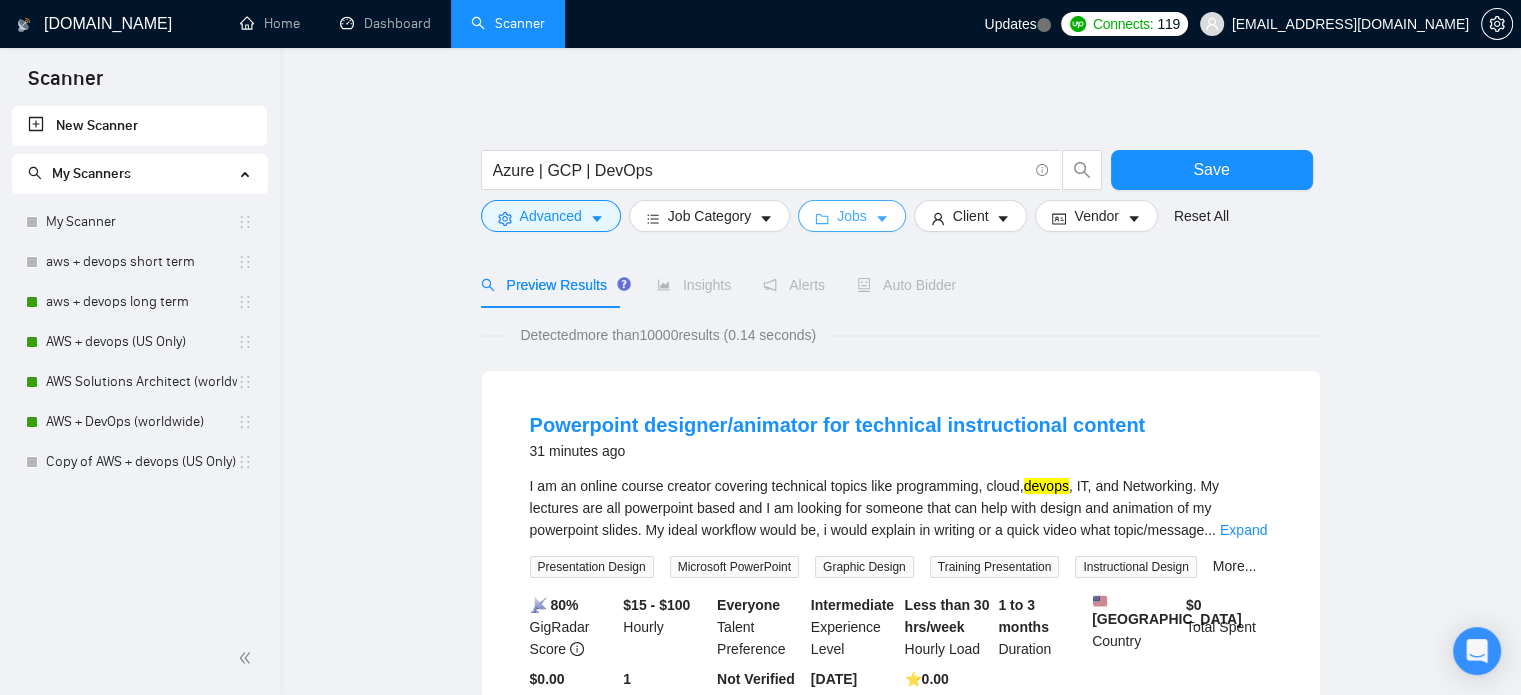 click 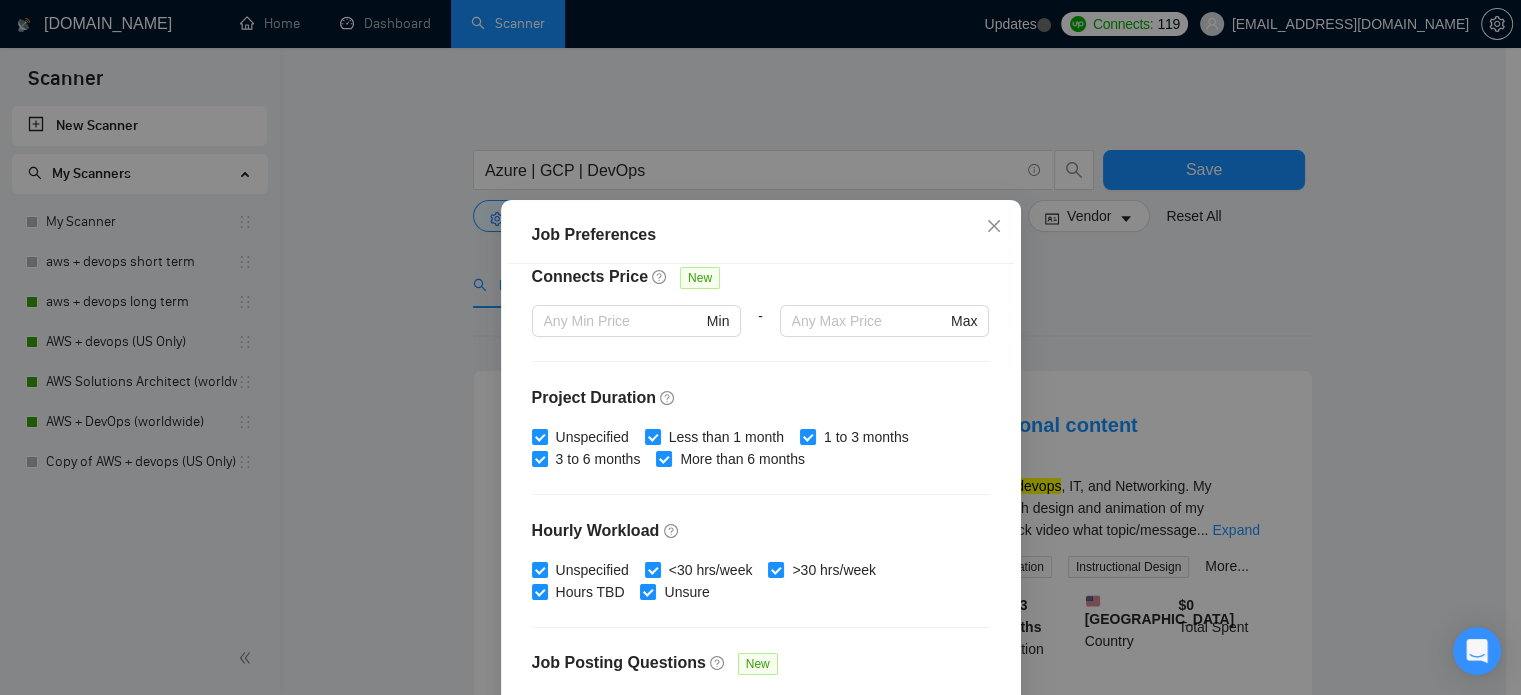 scroll, scrollTop: 640, scrollLeft: 0, axis: vertical 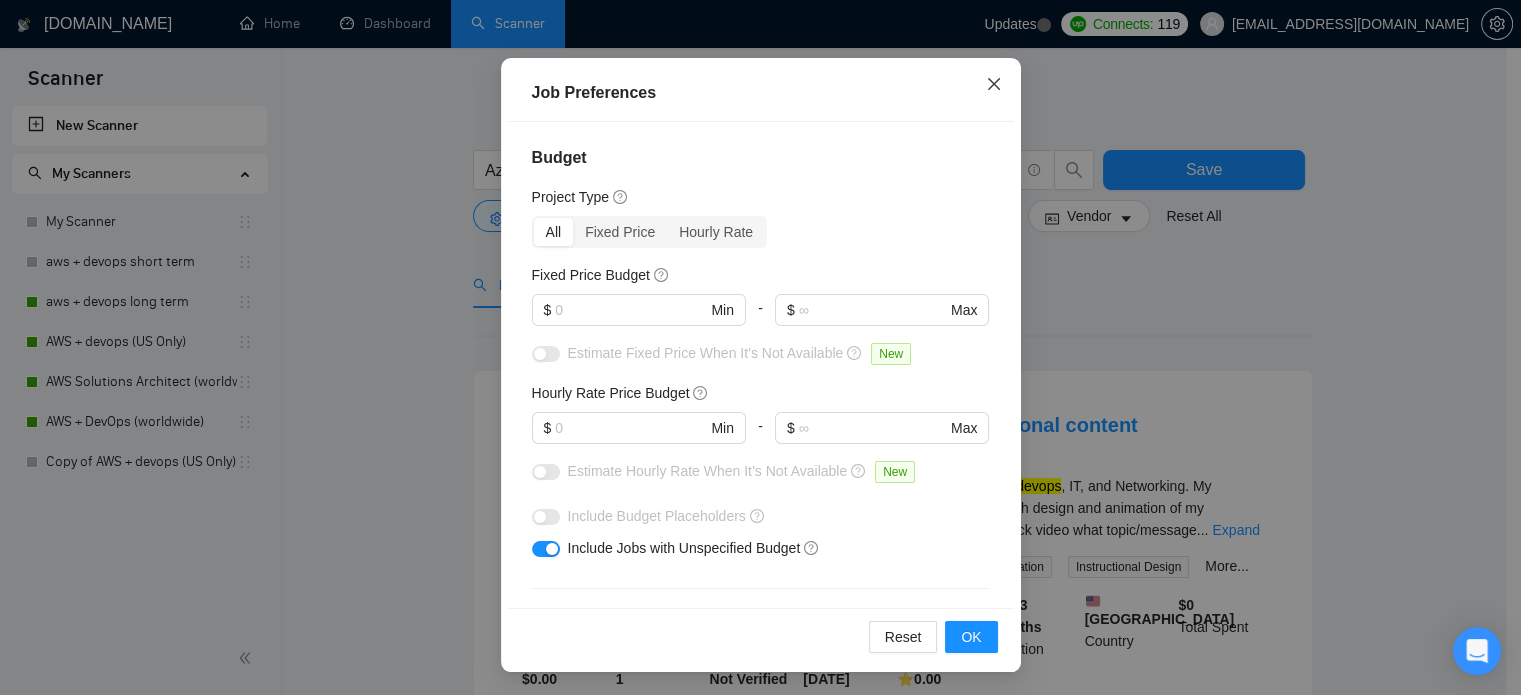 click at bounding box center [994, 85] 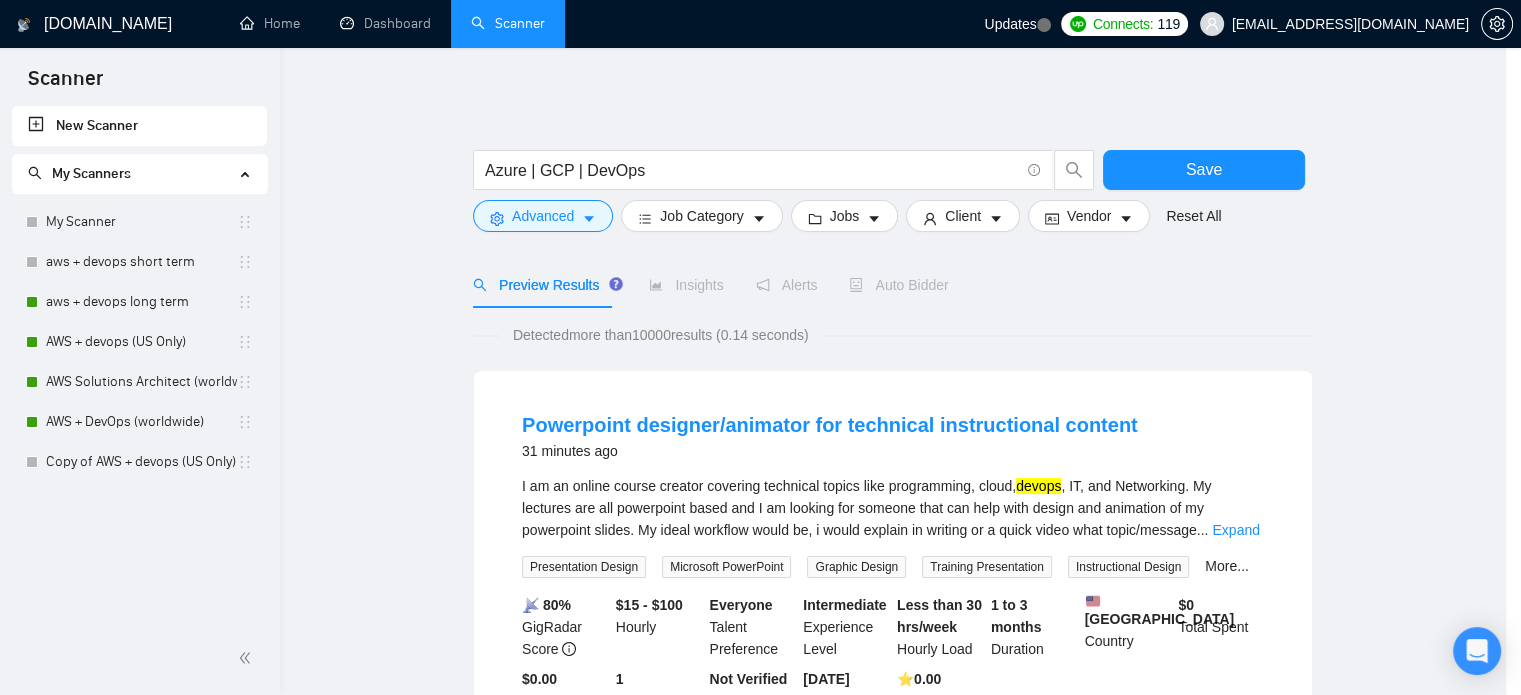 scroll, scrollTop: 63, scrollLeft: 0, axis: vertical 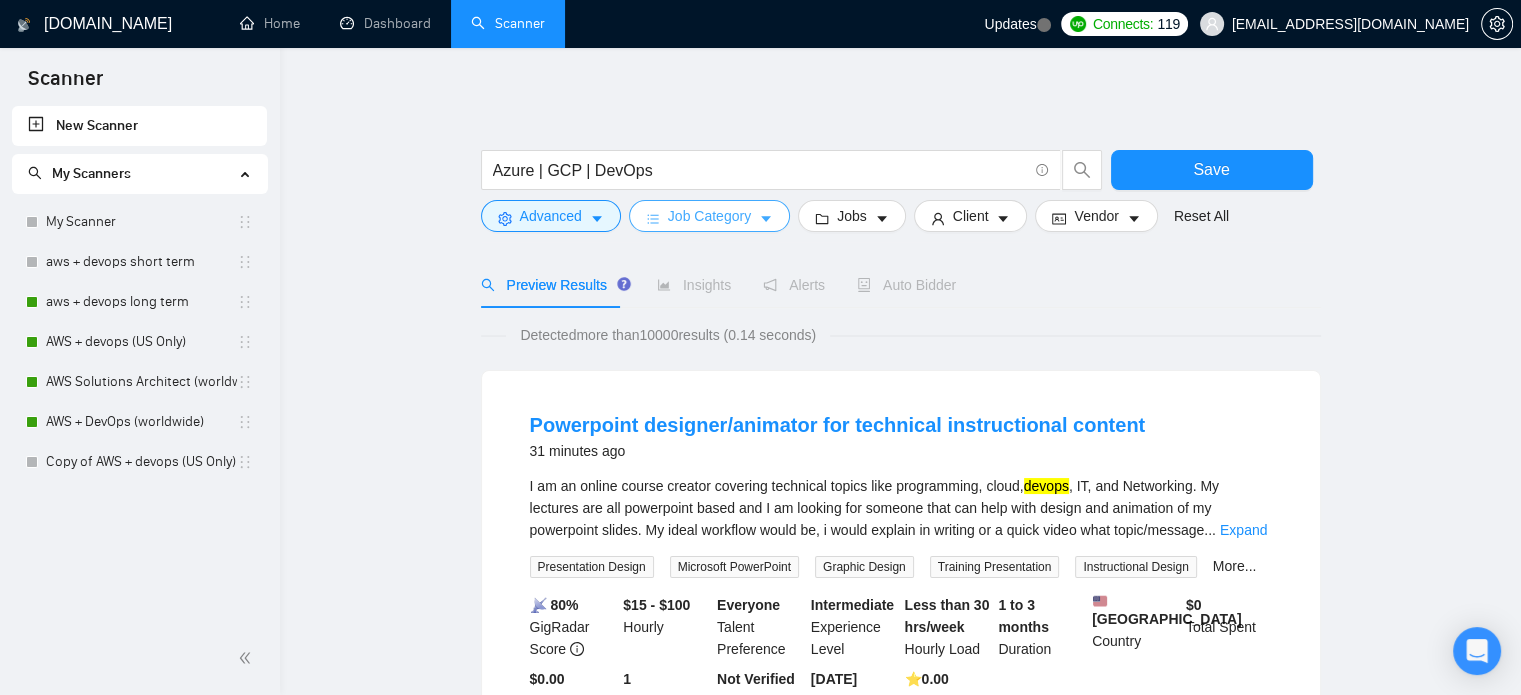 click on "Job Category" at bounding box center [709, 216] 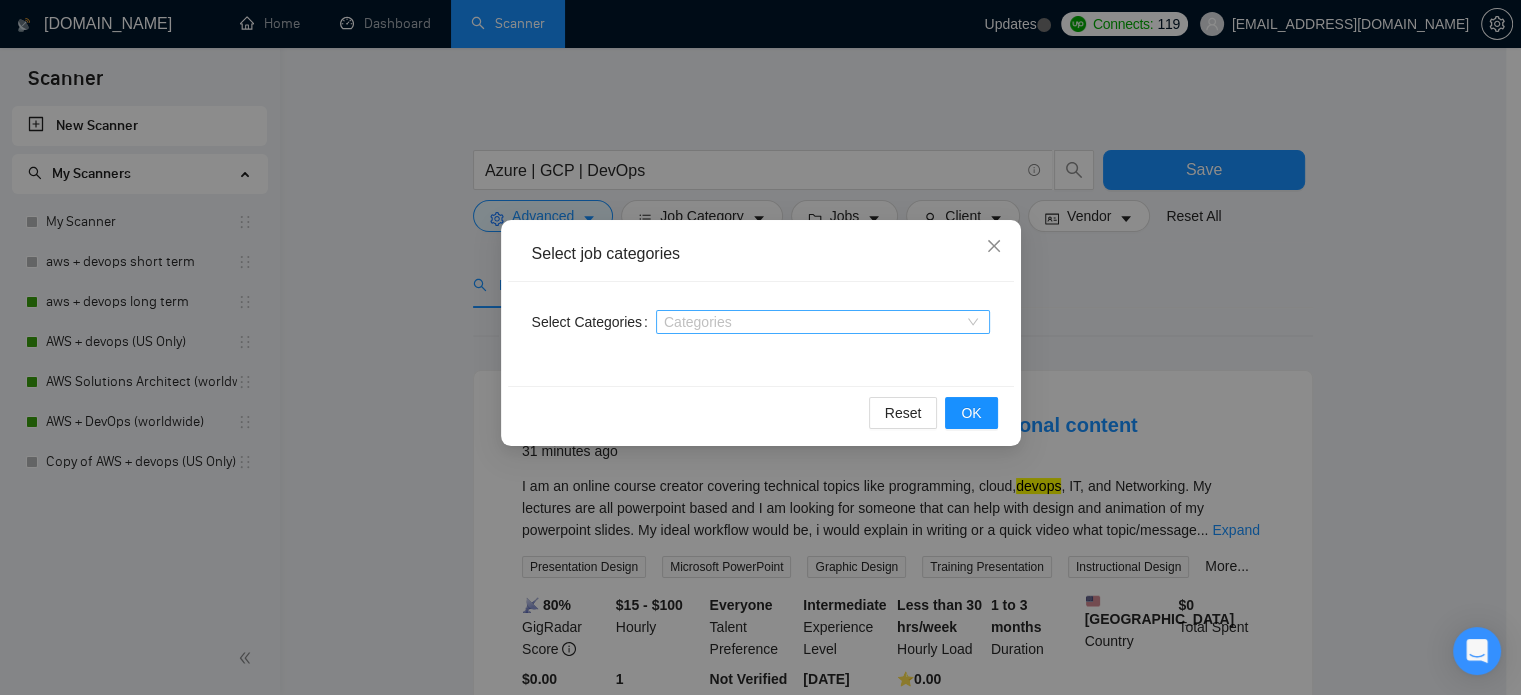 click at bounding box center [813, 322] 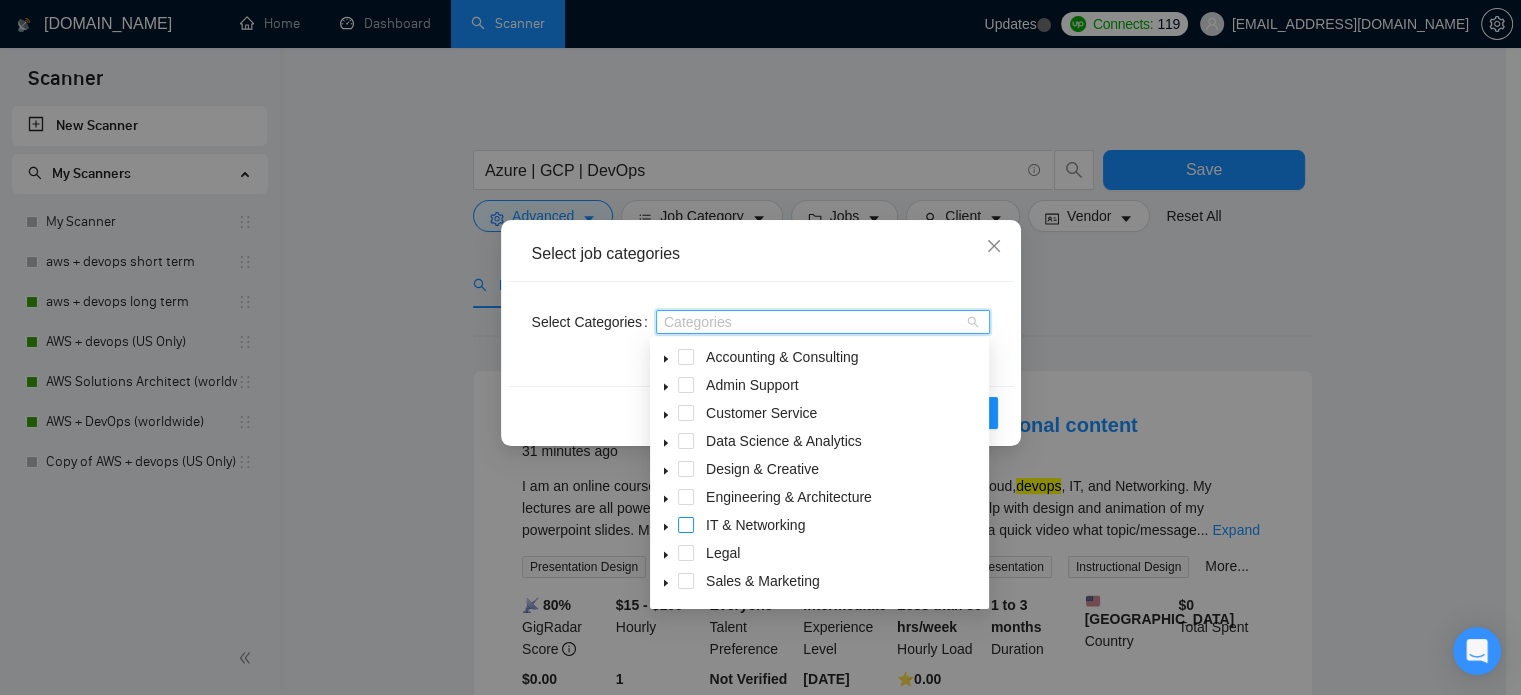 click at bounding box center (686, 525) 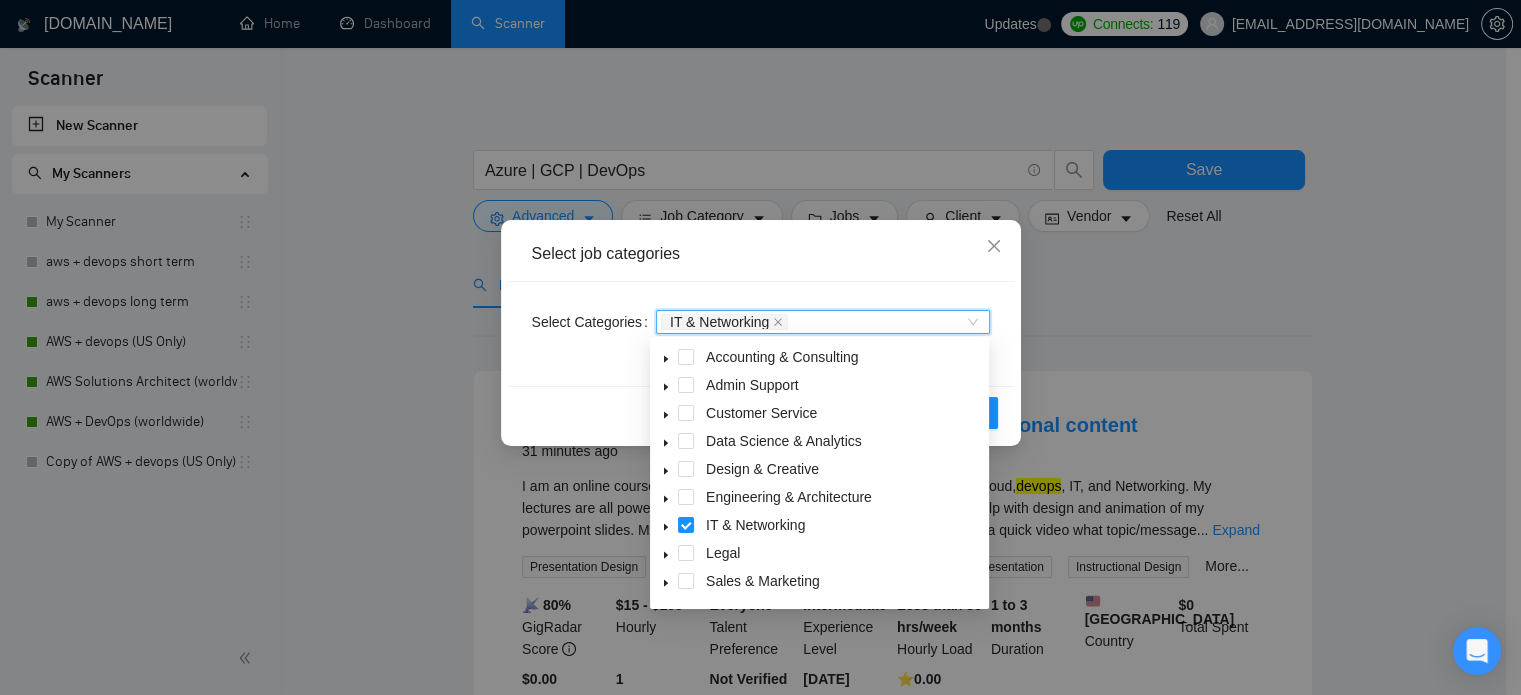click on "Select job categories Select Categories IT & Networking IT & Networking   Reset OK" at bounding box center (760, 347) 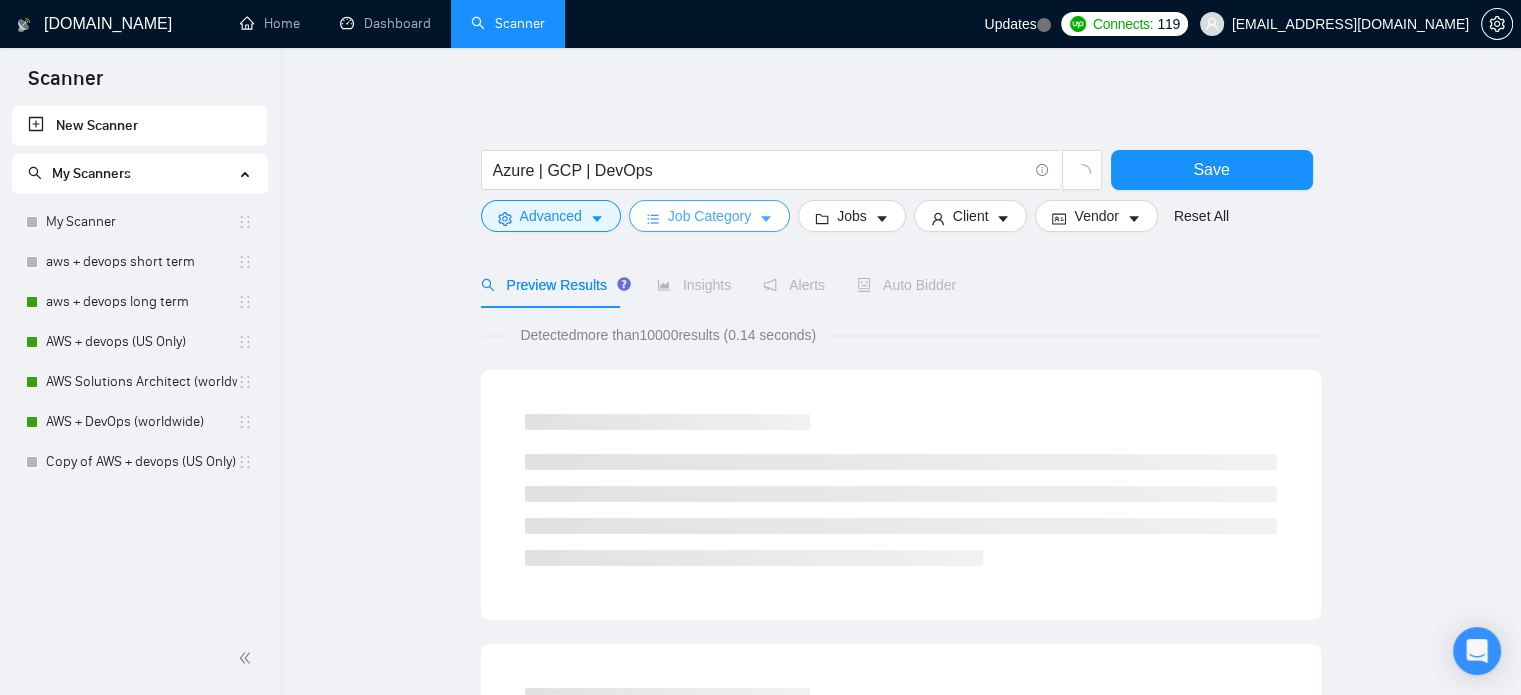 click on "Job Category" at bounding box center (709, 216) 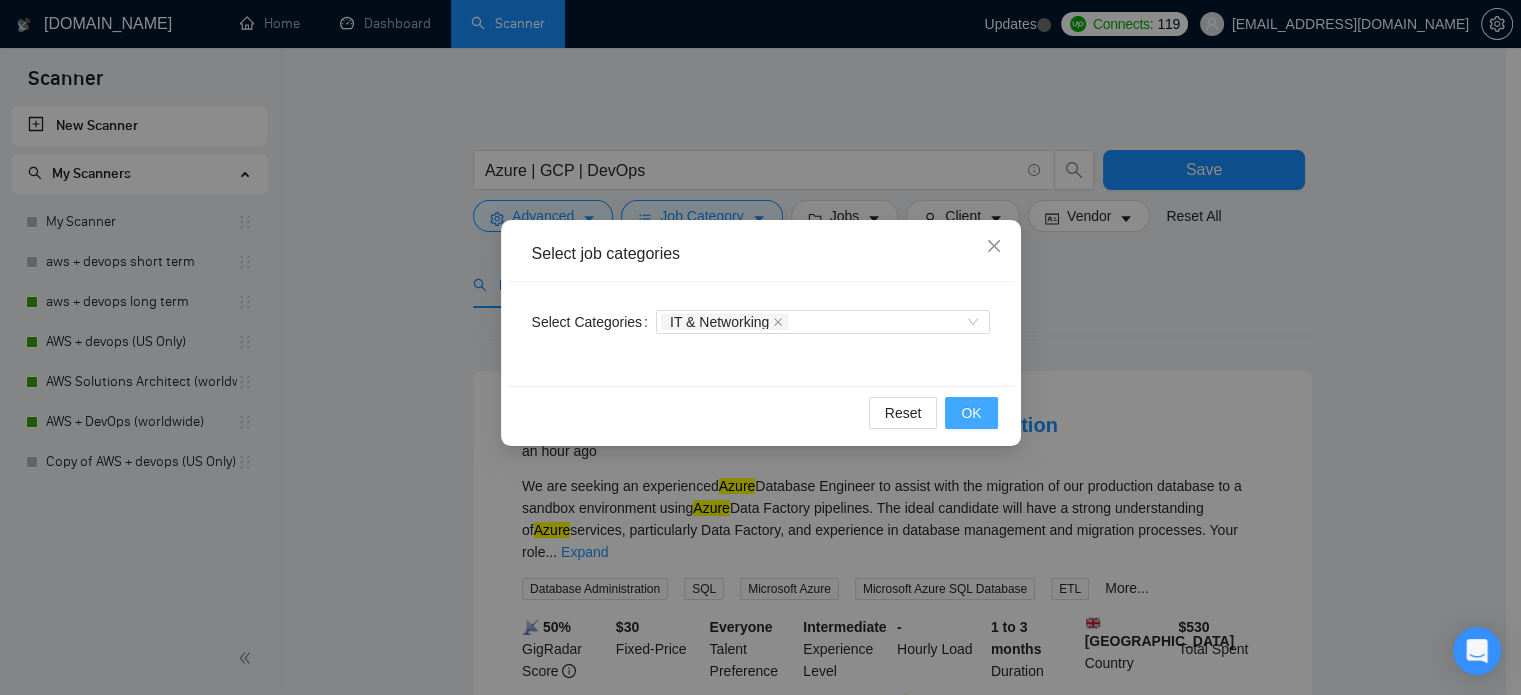 click on "OK" at bounding box center [971, 413] 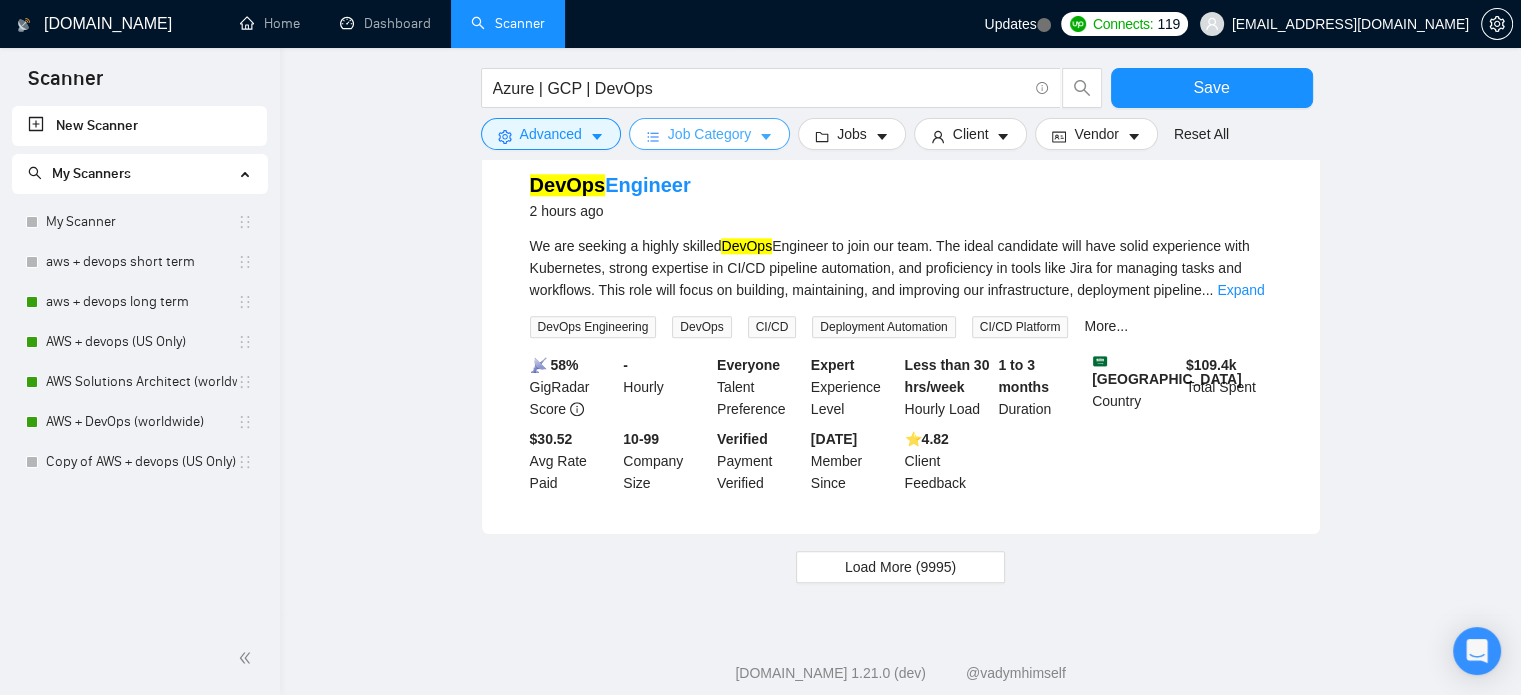 scroll, scrollTop: 2052, scrollLeft: 0, axis: vertical 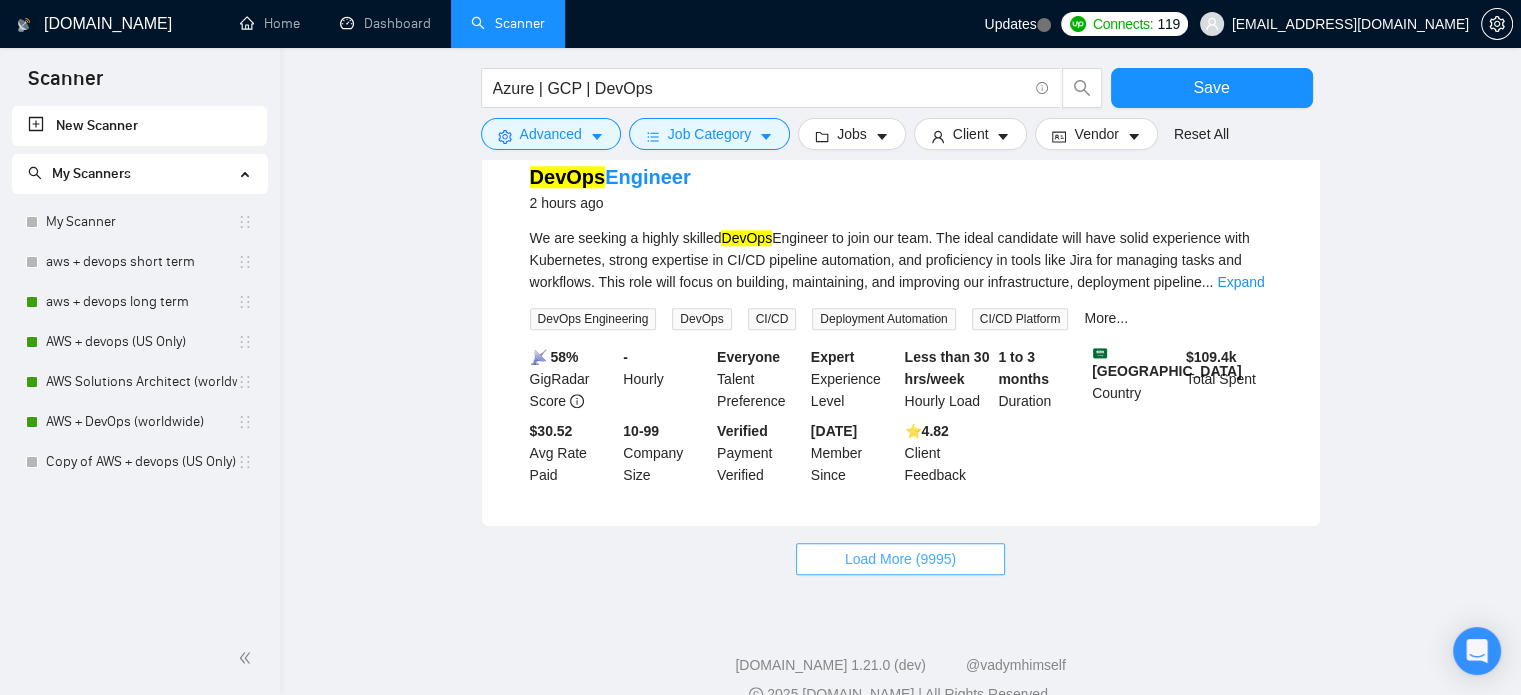 click on "Load More (9995)" at bounding box center [900, 559] 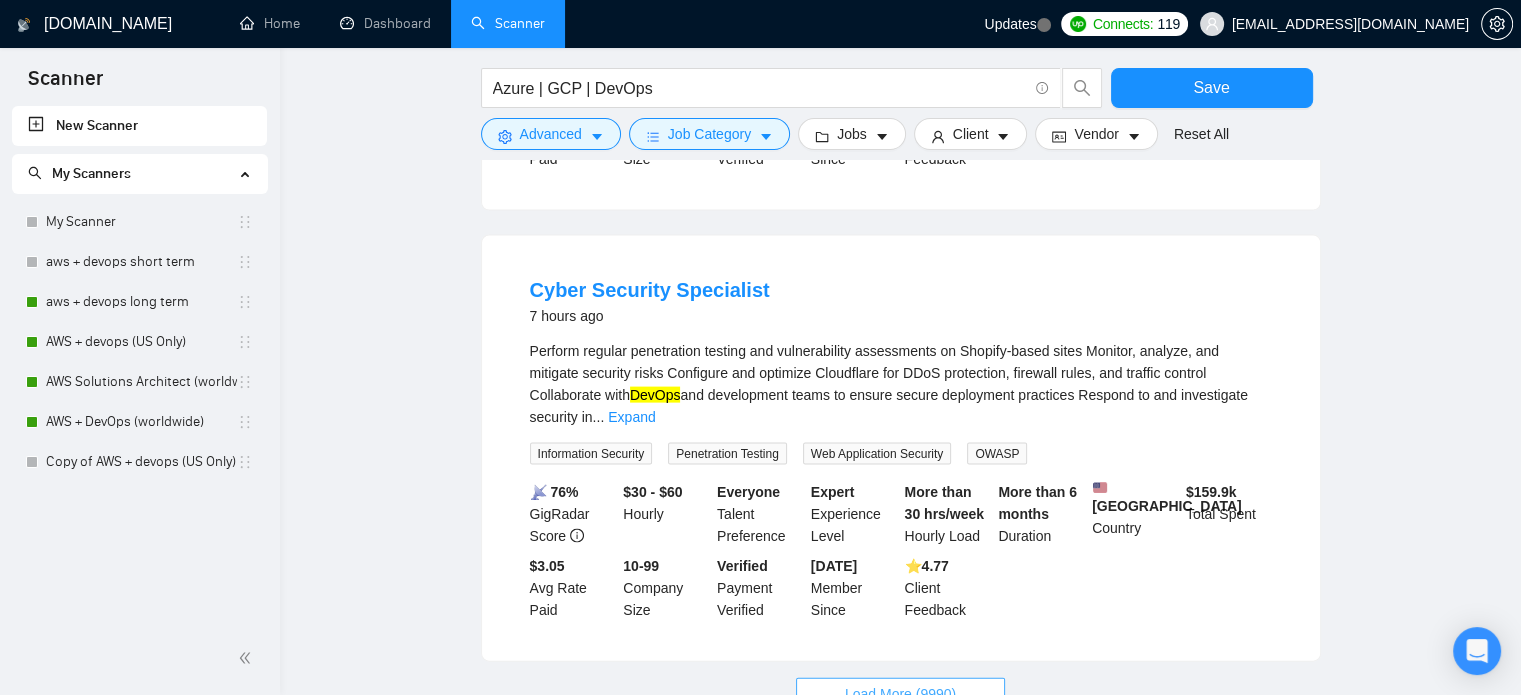scroll, scrollTop: 4181, scrollLeft: 0, axis: vertical 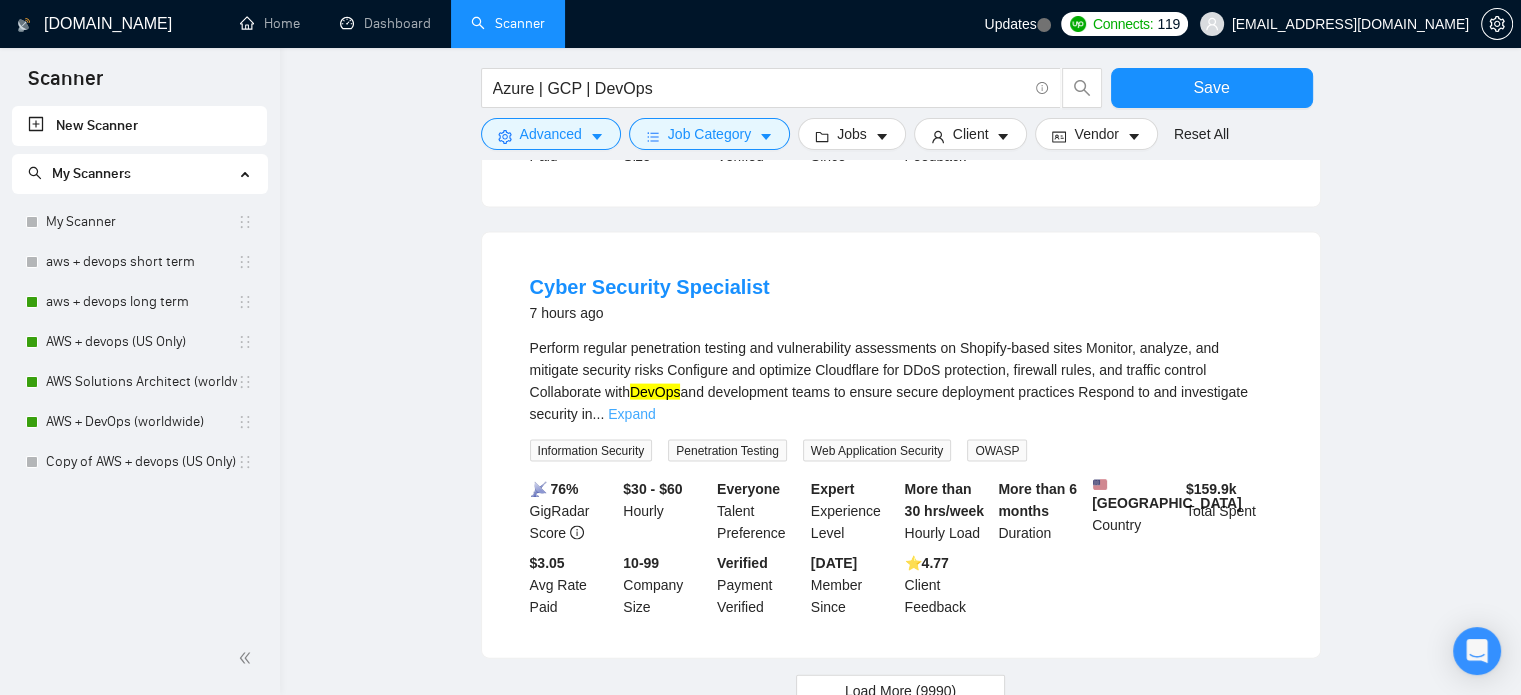 click on "Expand" at bounding box center (631, 414) 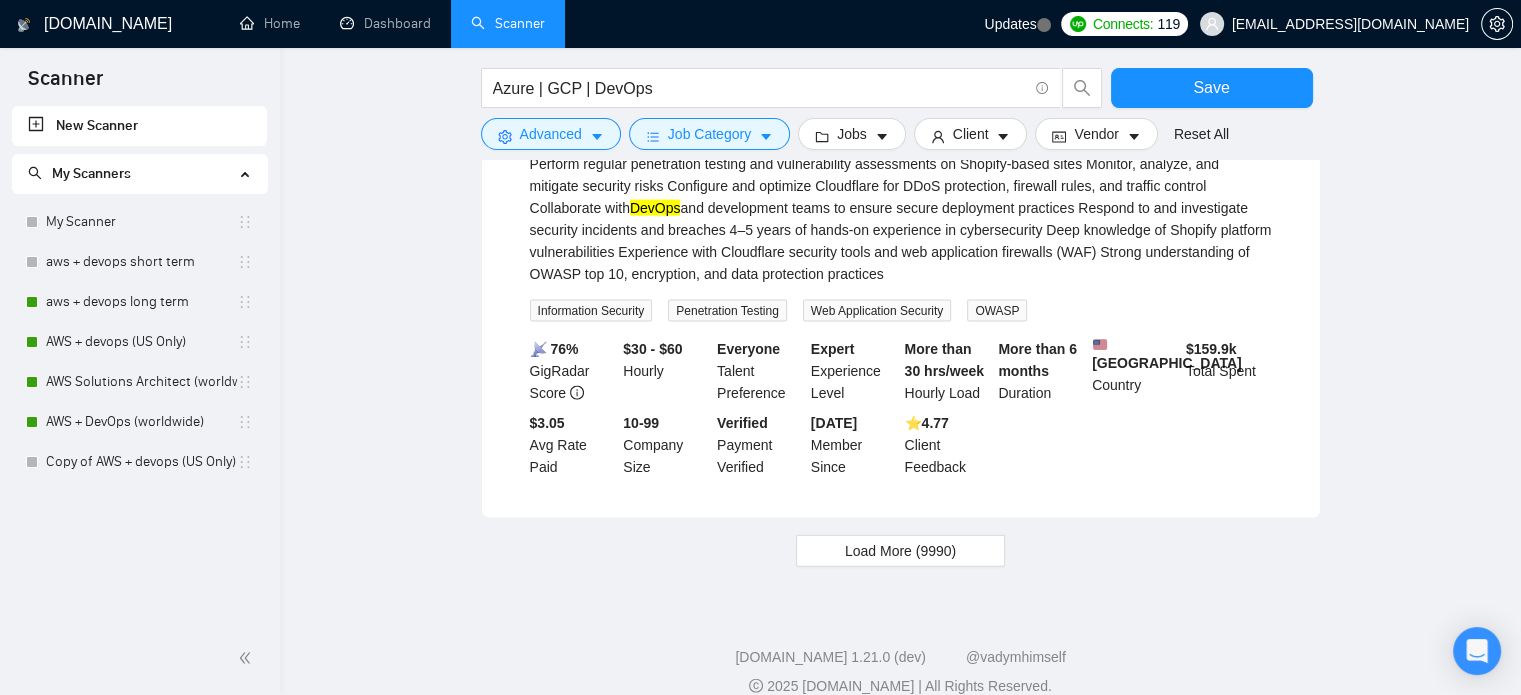 scroll, scrollTop: 4364, scrollLeft: 0, axis: vertical 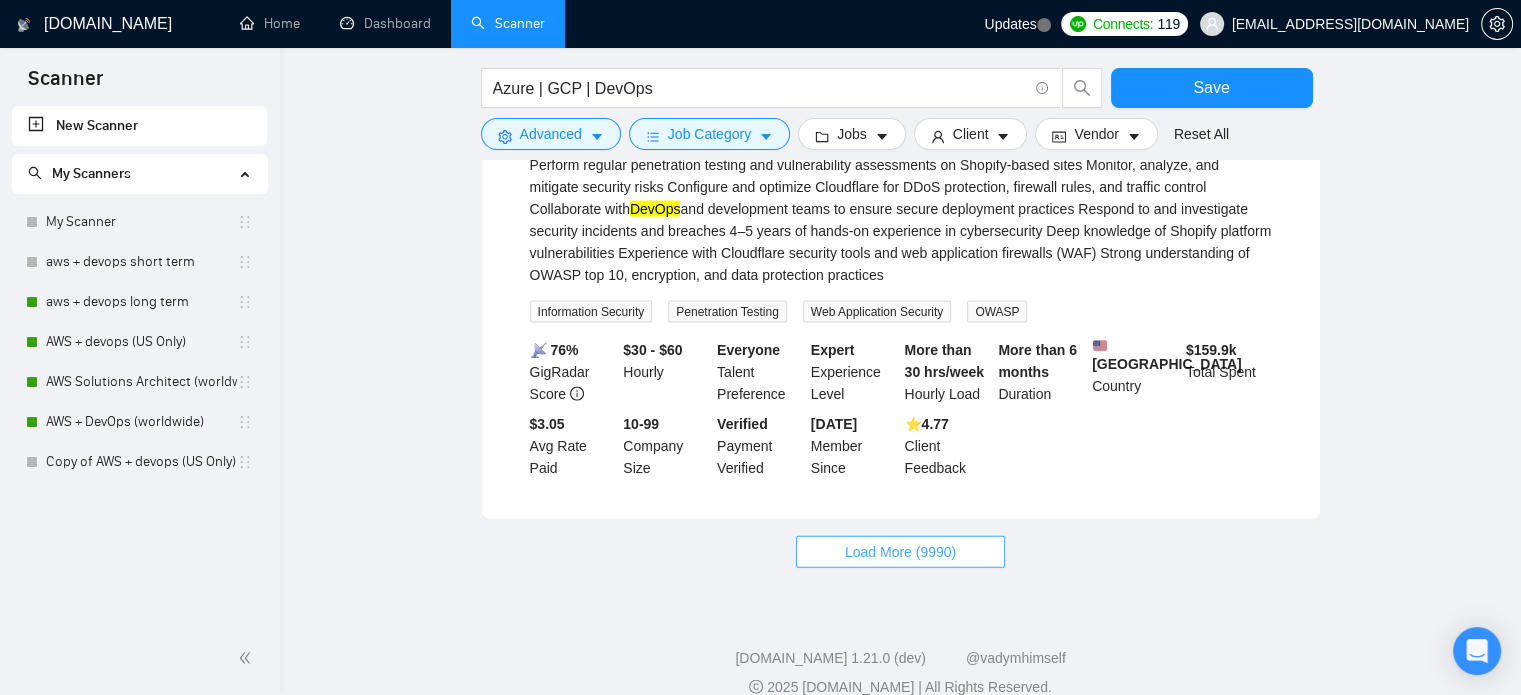 click on "Load More (9990)" at bounding box center (900, 552) 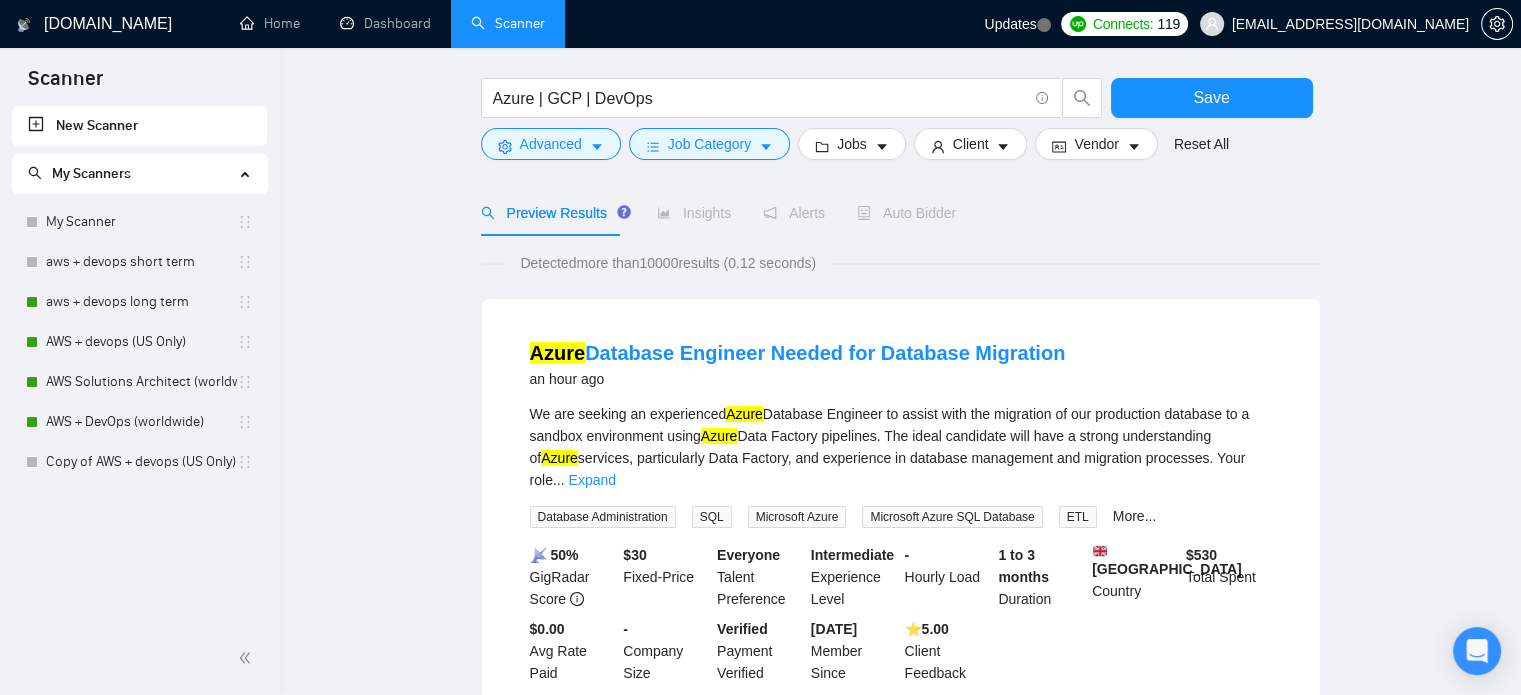 scroll, scrollTop: 0, scrollLeft: 0, axis: both 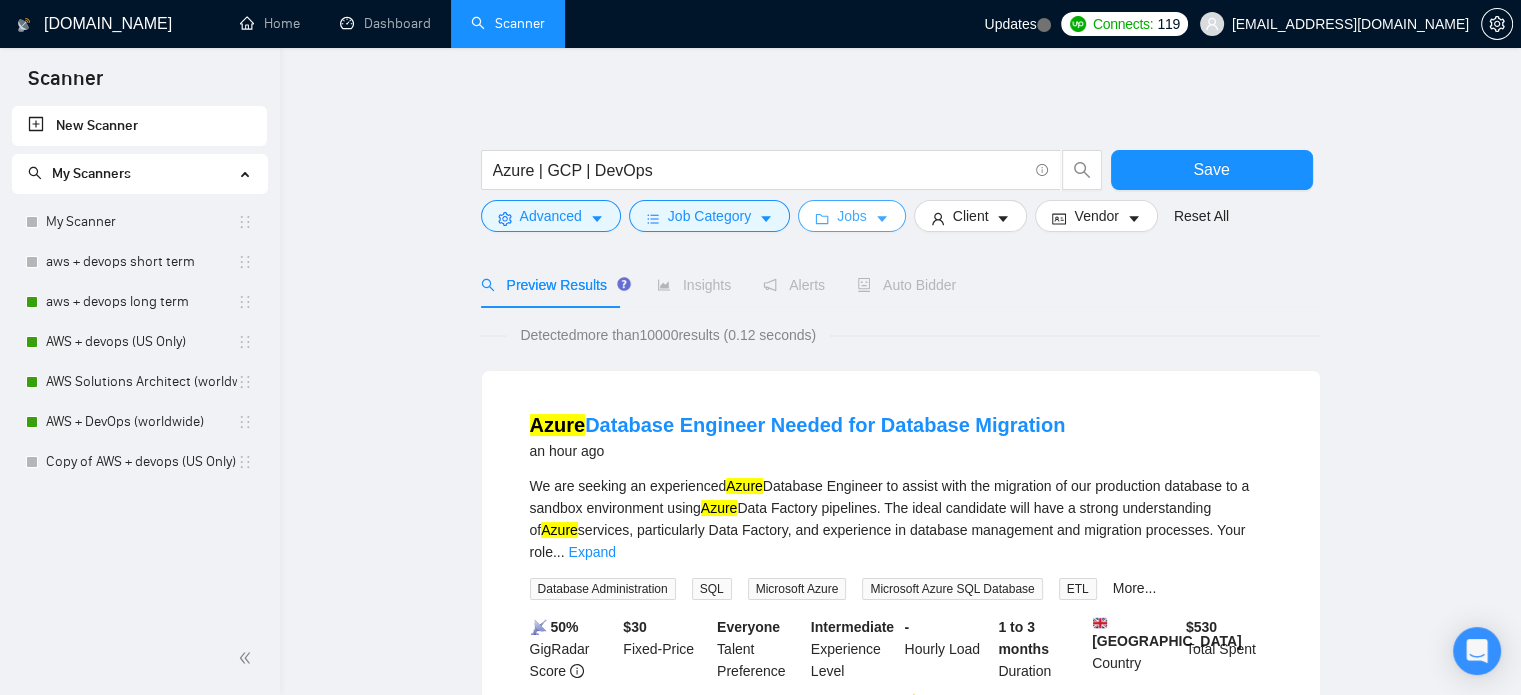 click on "Jobs" at bounding box center [852, 216] 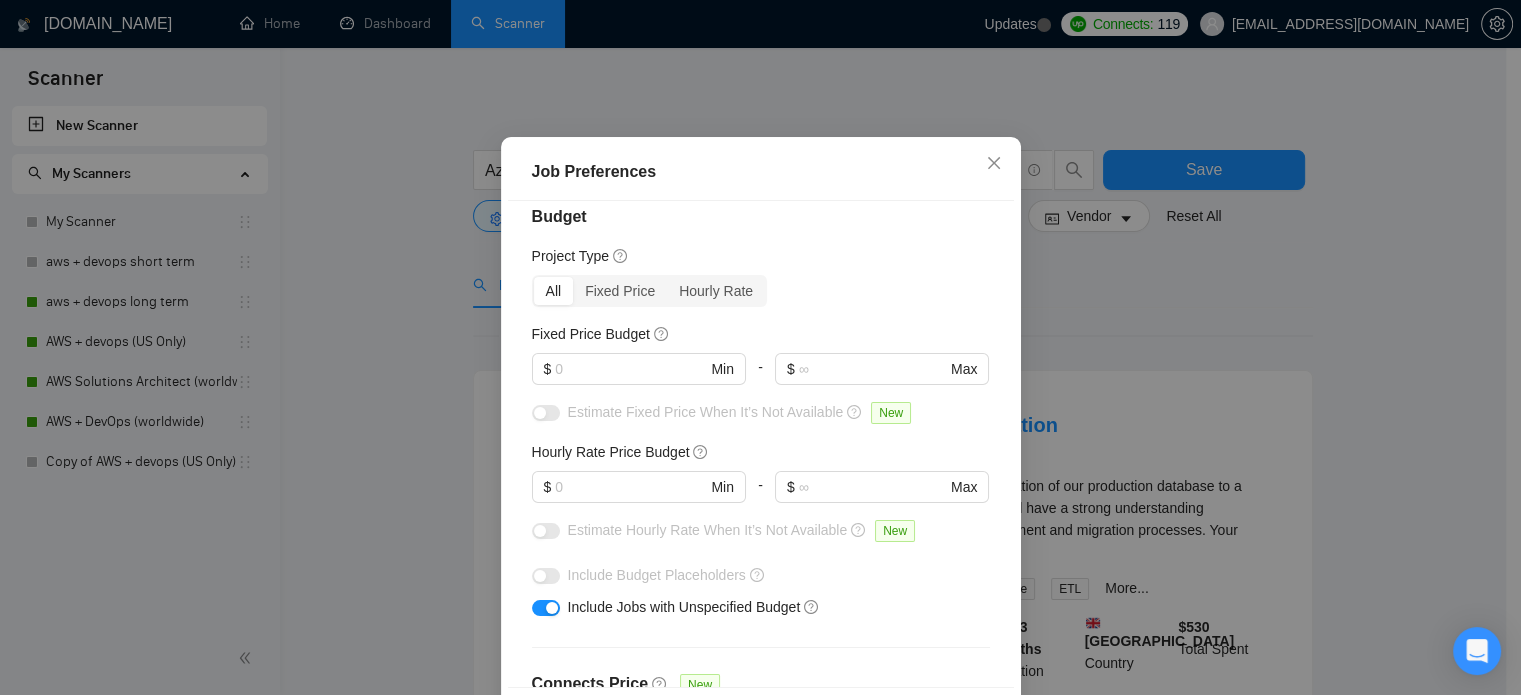 scroll, scrollTop: 8, scrollLeft: 0, axis: vertical 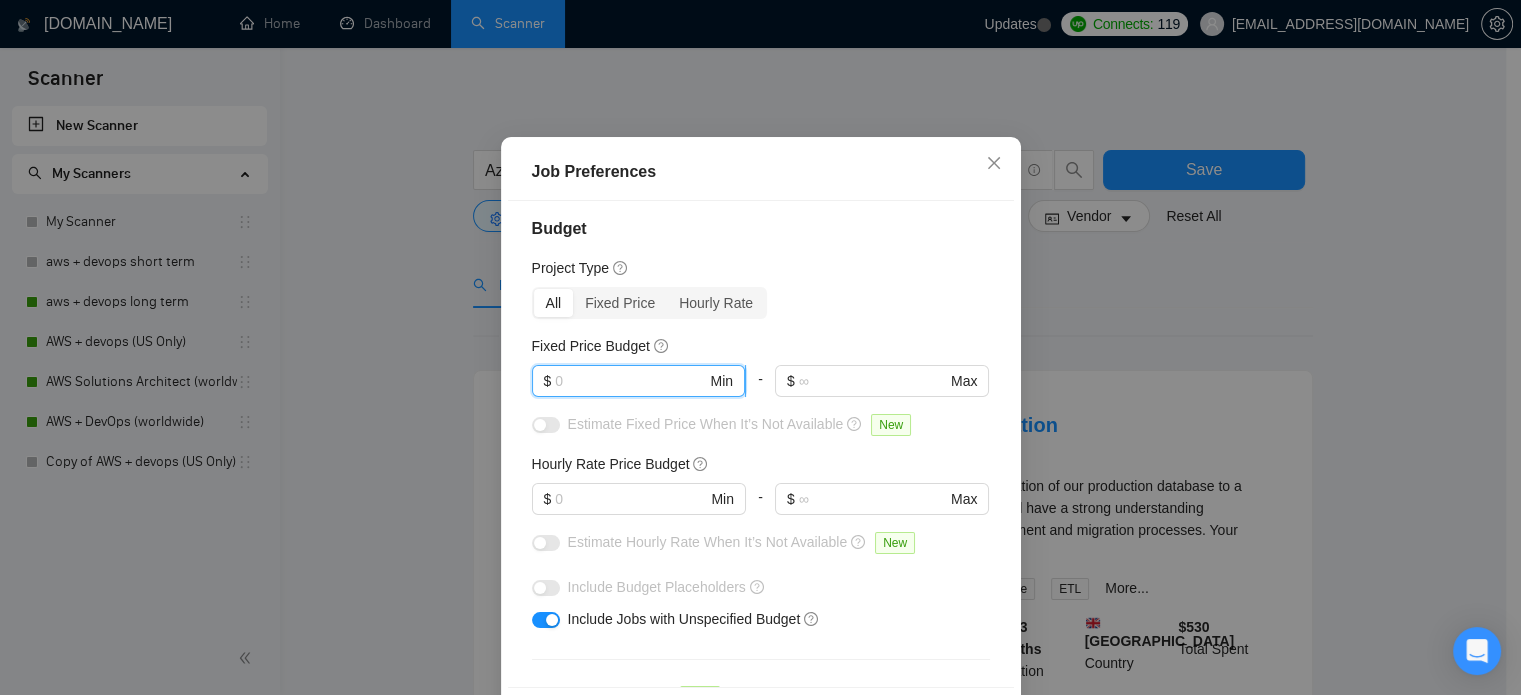 click at bounding box center [630, 381] 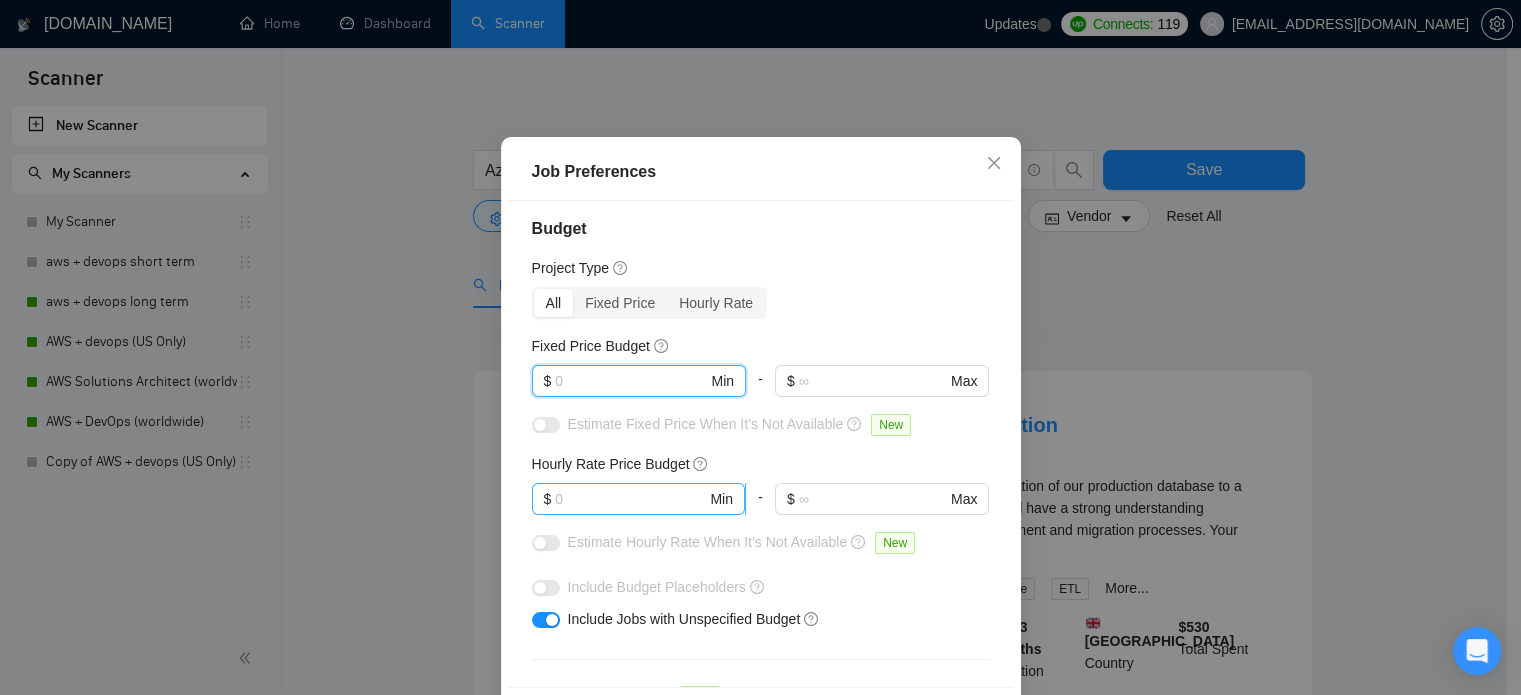 click at bounding box center (630, 499) 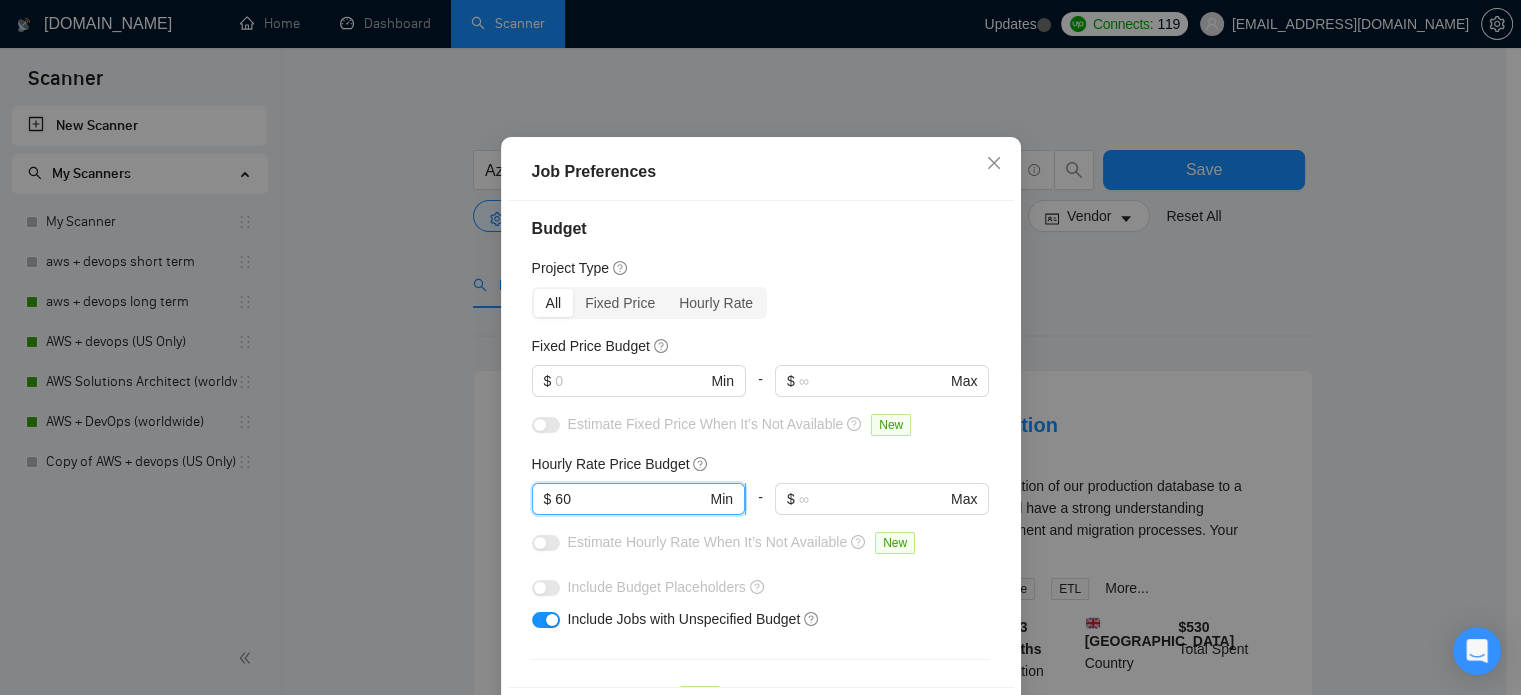 scroll, scrollTop: 640, scrollLeft: 0, axis: vertical 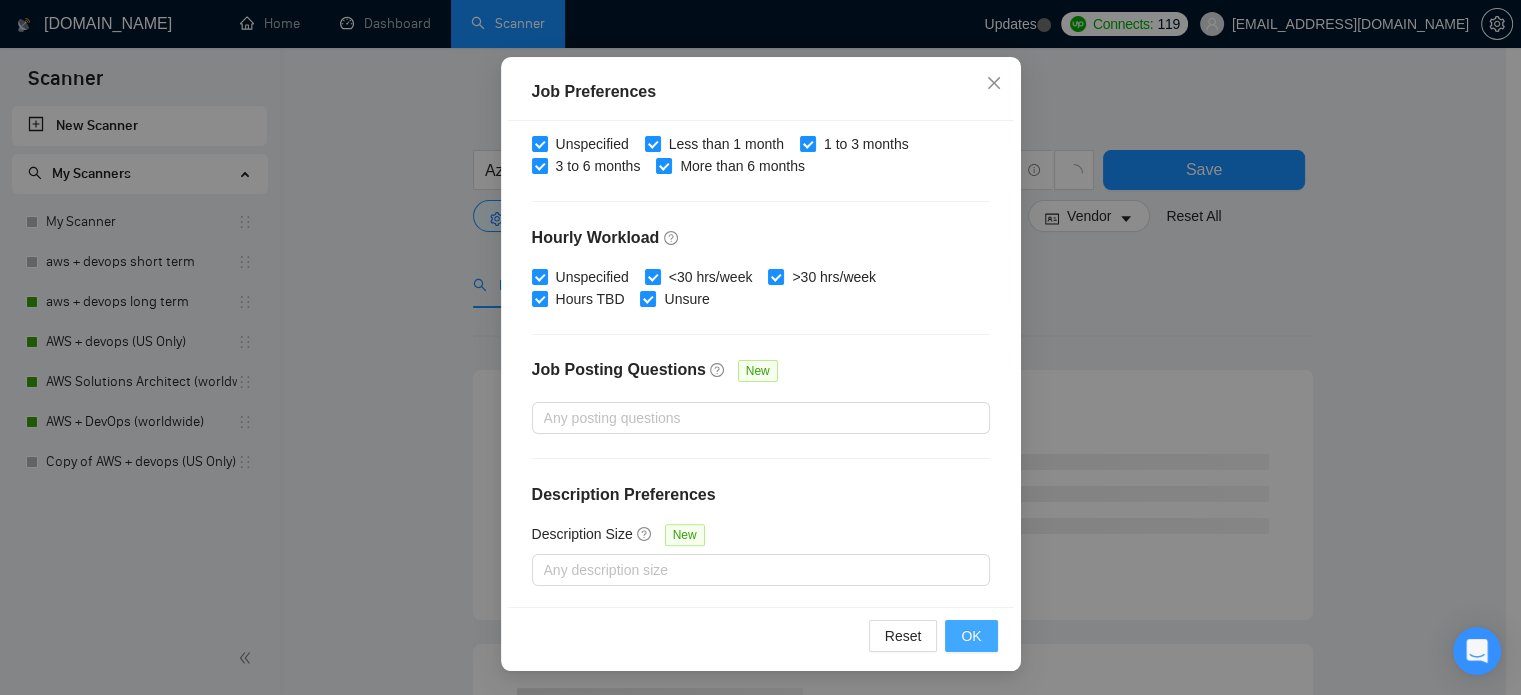 type on "60" 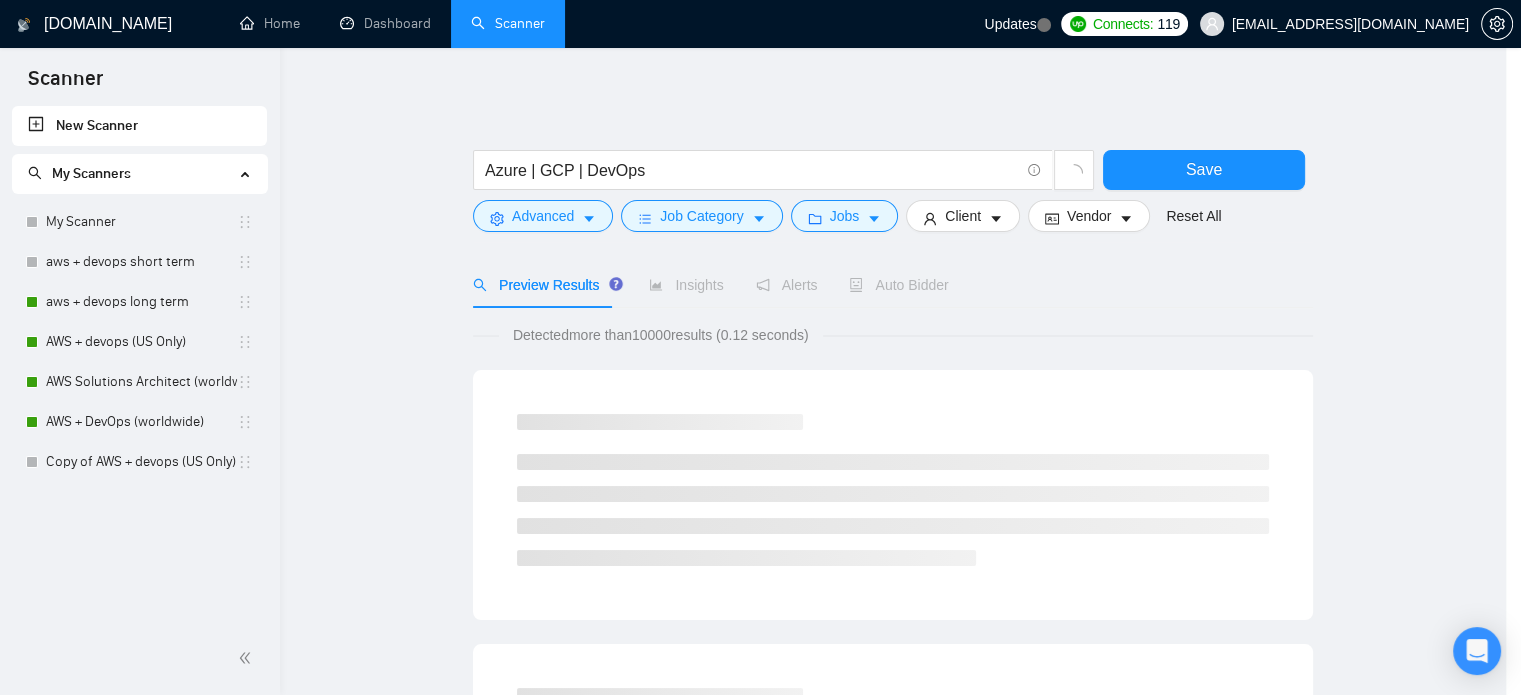 scroll, scrollTop: 63, scrollLeft: 0, axis: vertical 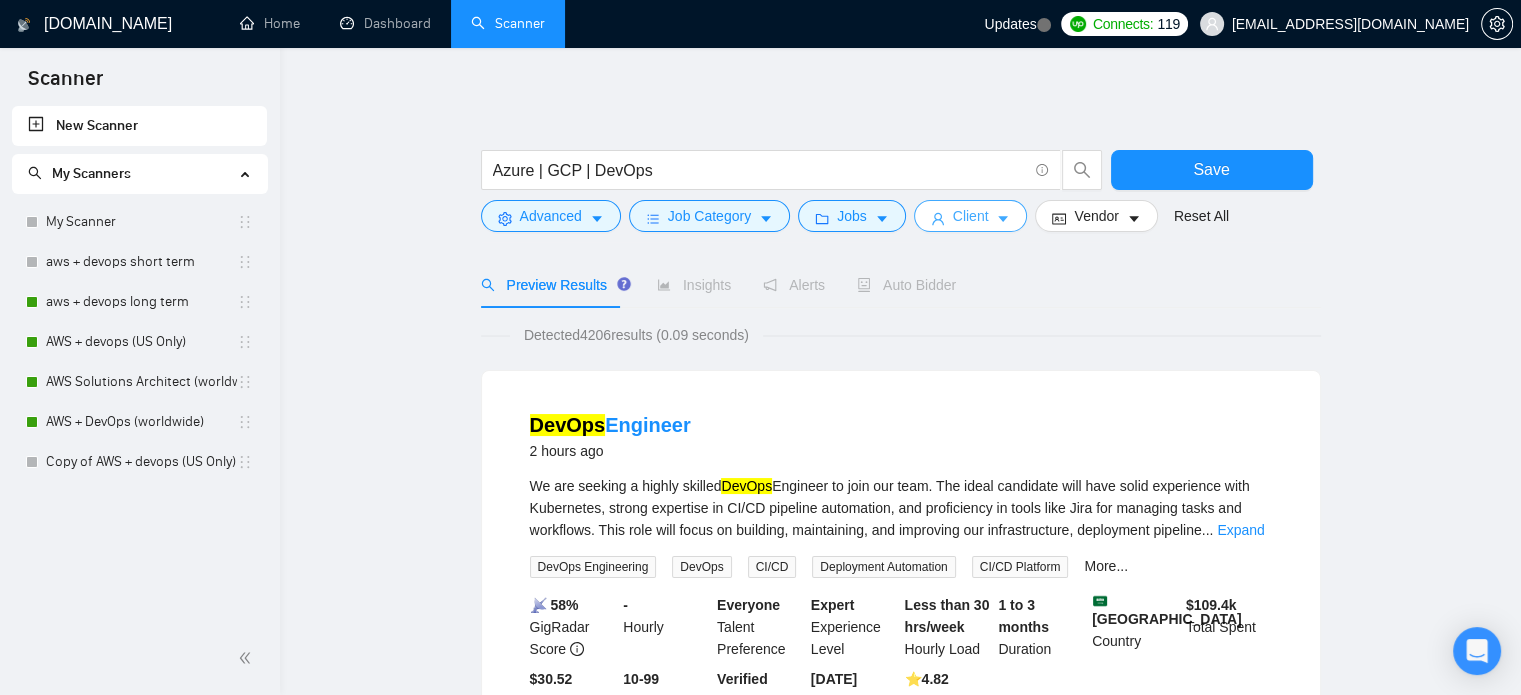 click on "Client" at bounding box center [971, 216] 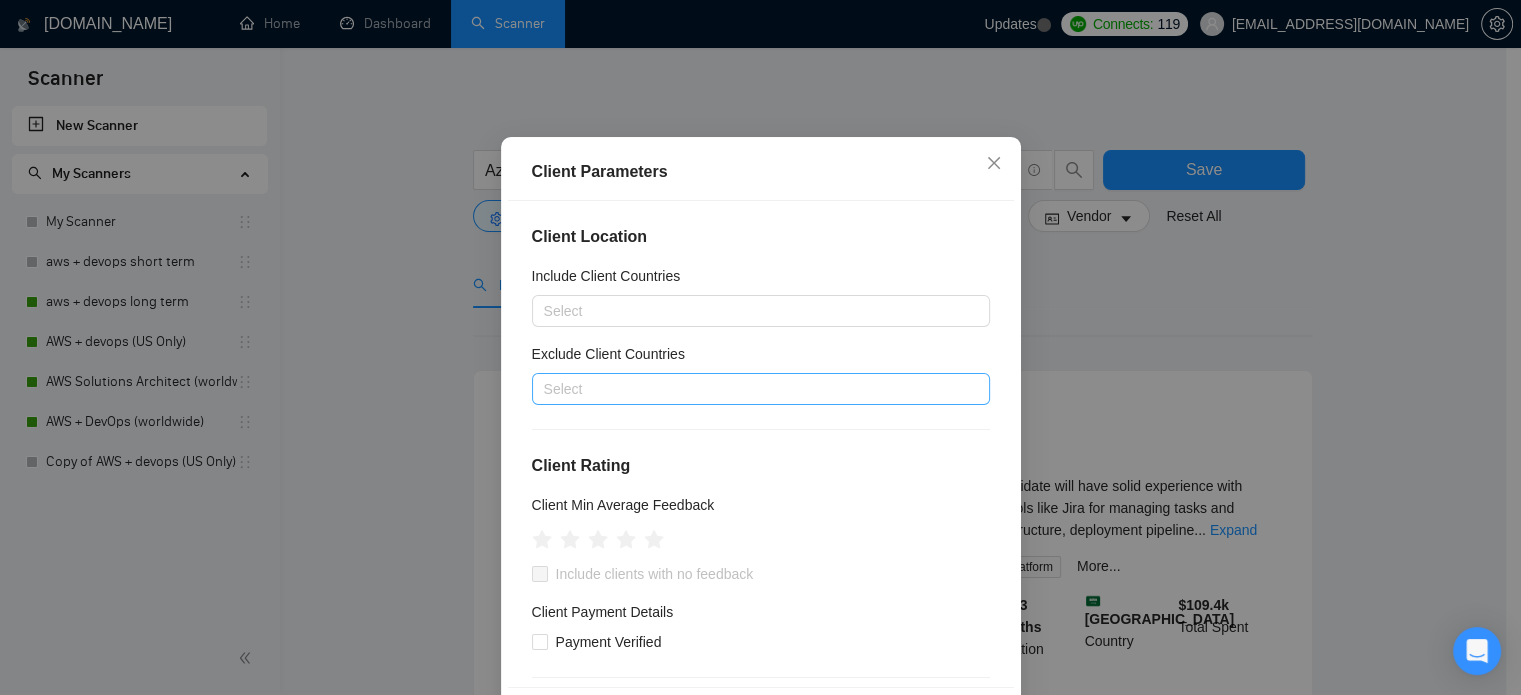 click at bounding box center [751, 389] 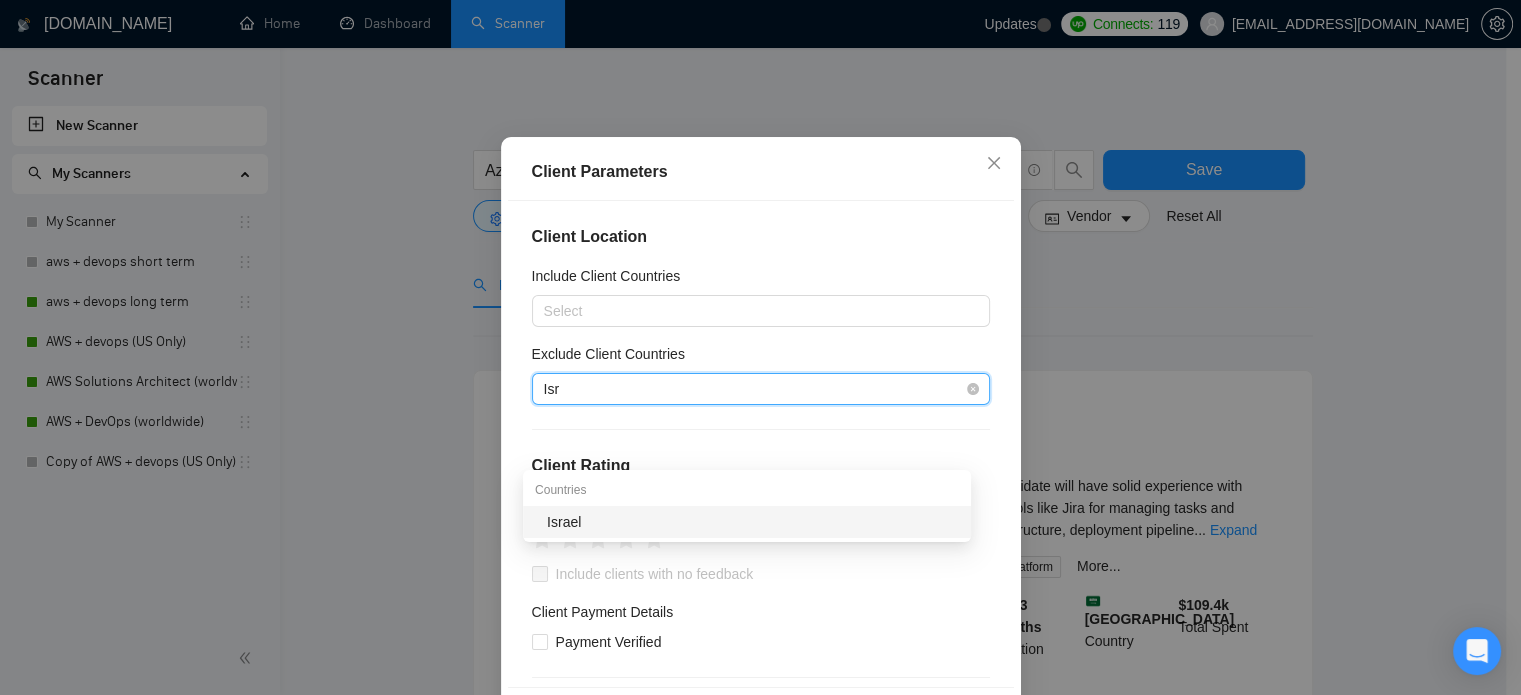 type on "Isra" 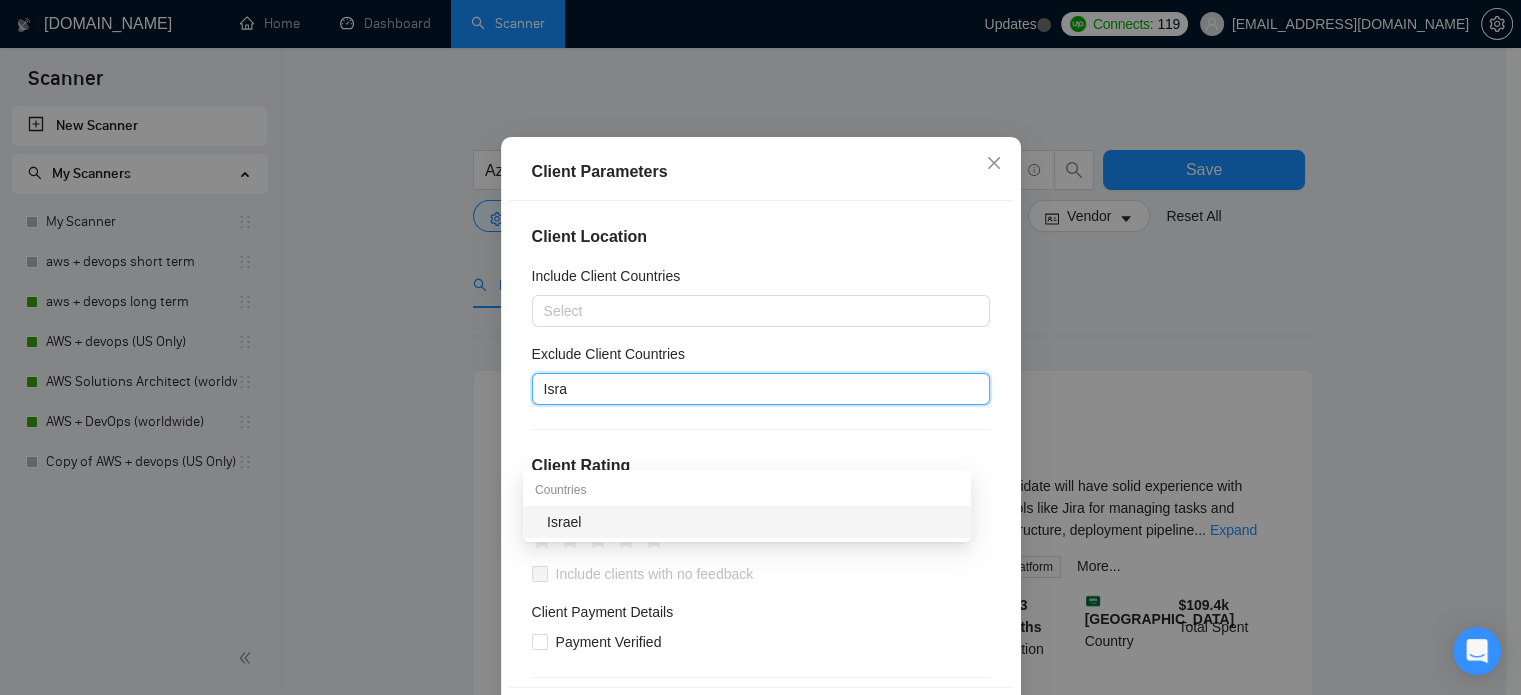 click on "Israel" at bounding box center [753, 522] 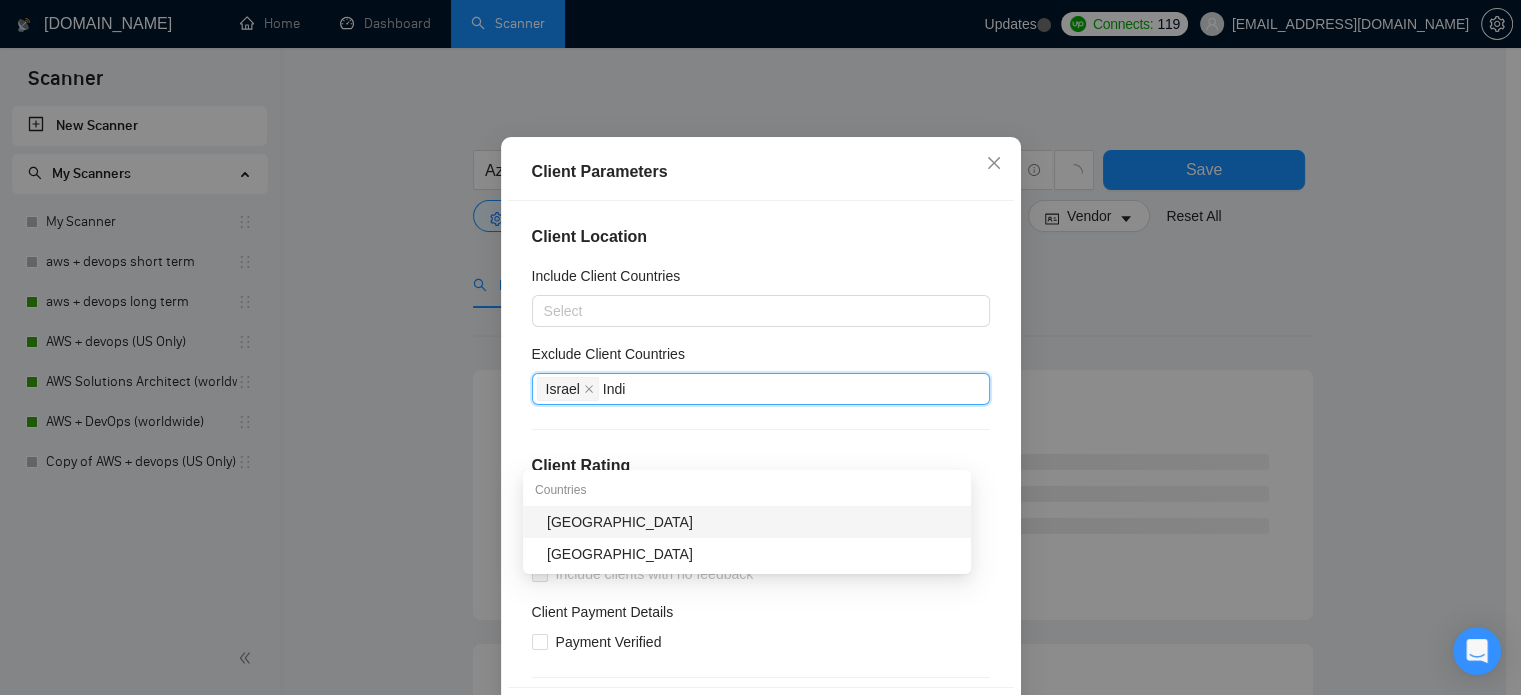 type on "[GEOGRAPHIC_DATA]" 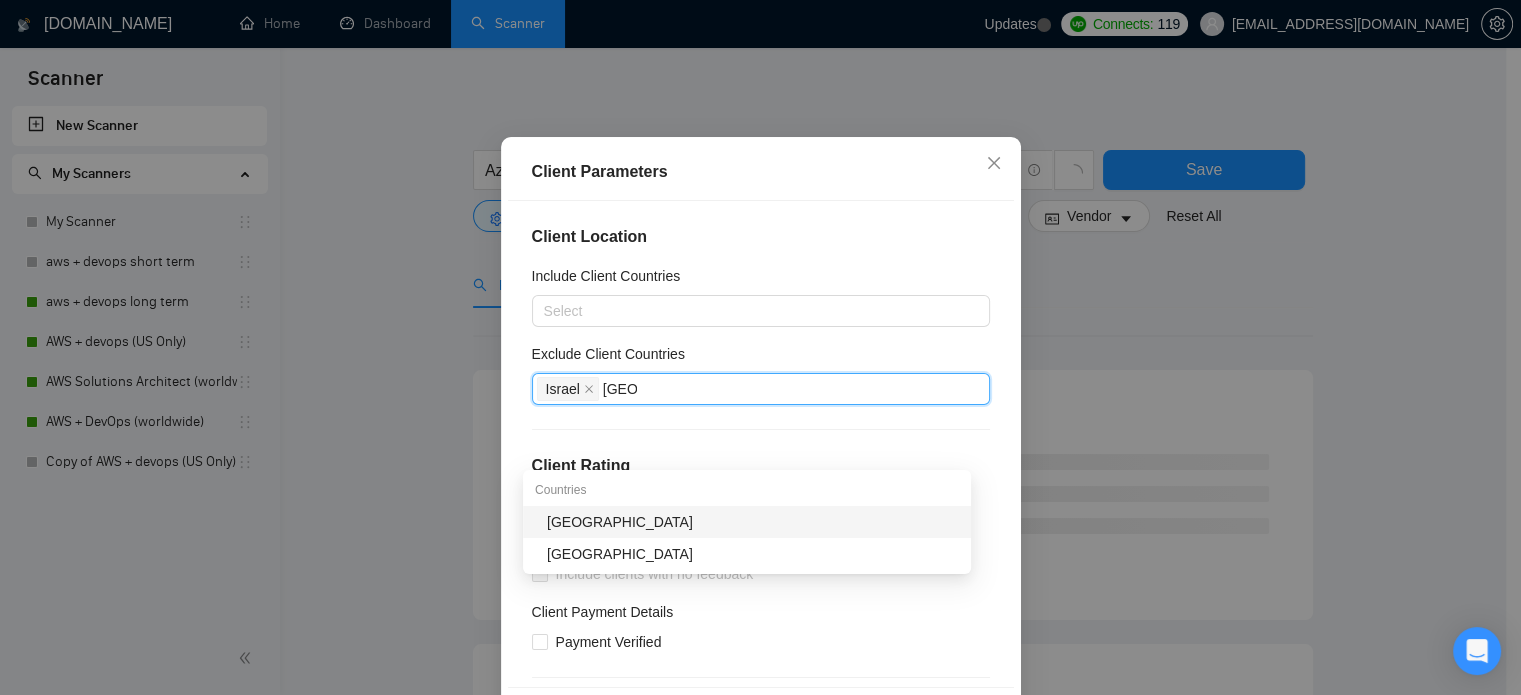 click on "[GEOGRAPHIC_DATA]" at bounding box center (753, 522) 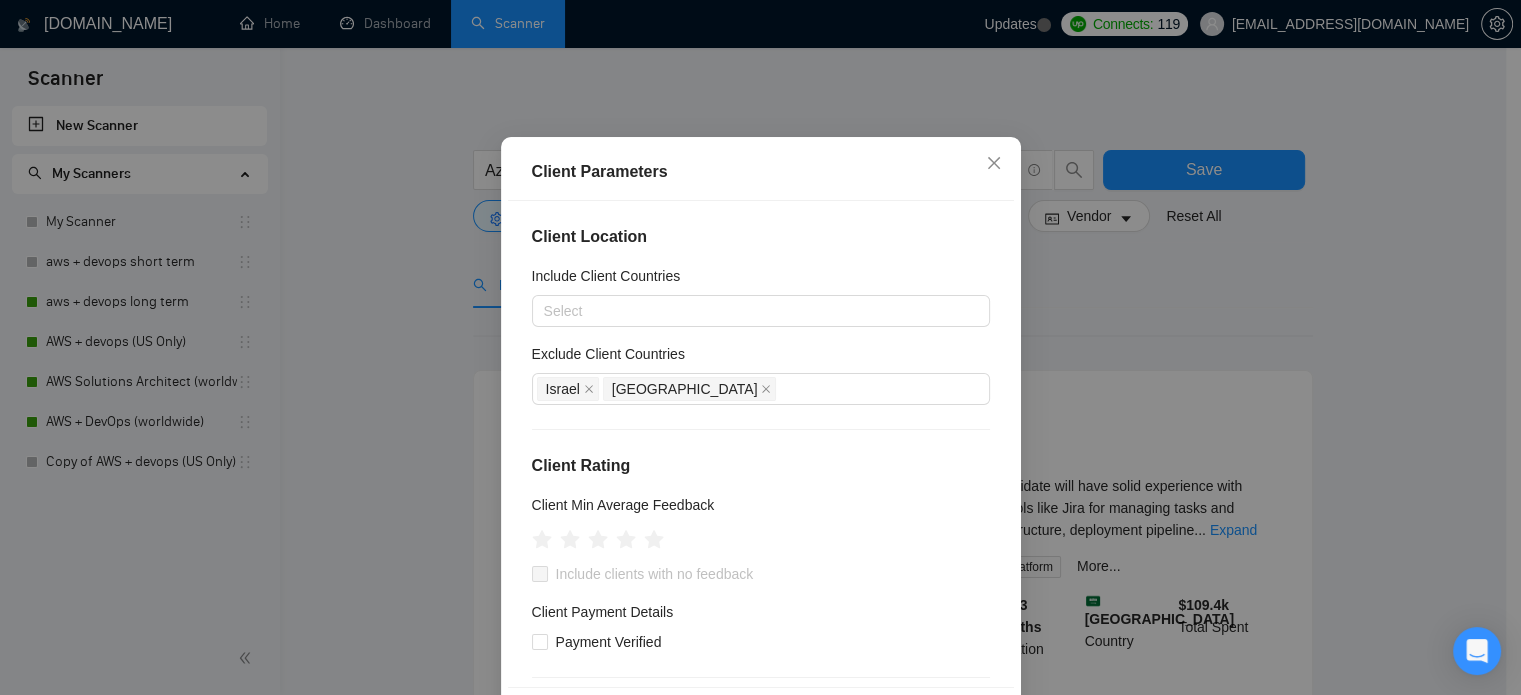 click on "Exclude Client Countries" at bounding box center [761, 358] 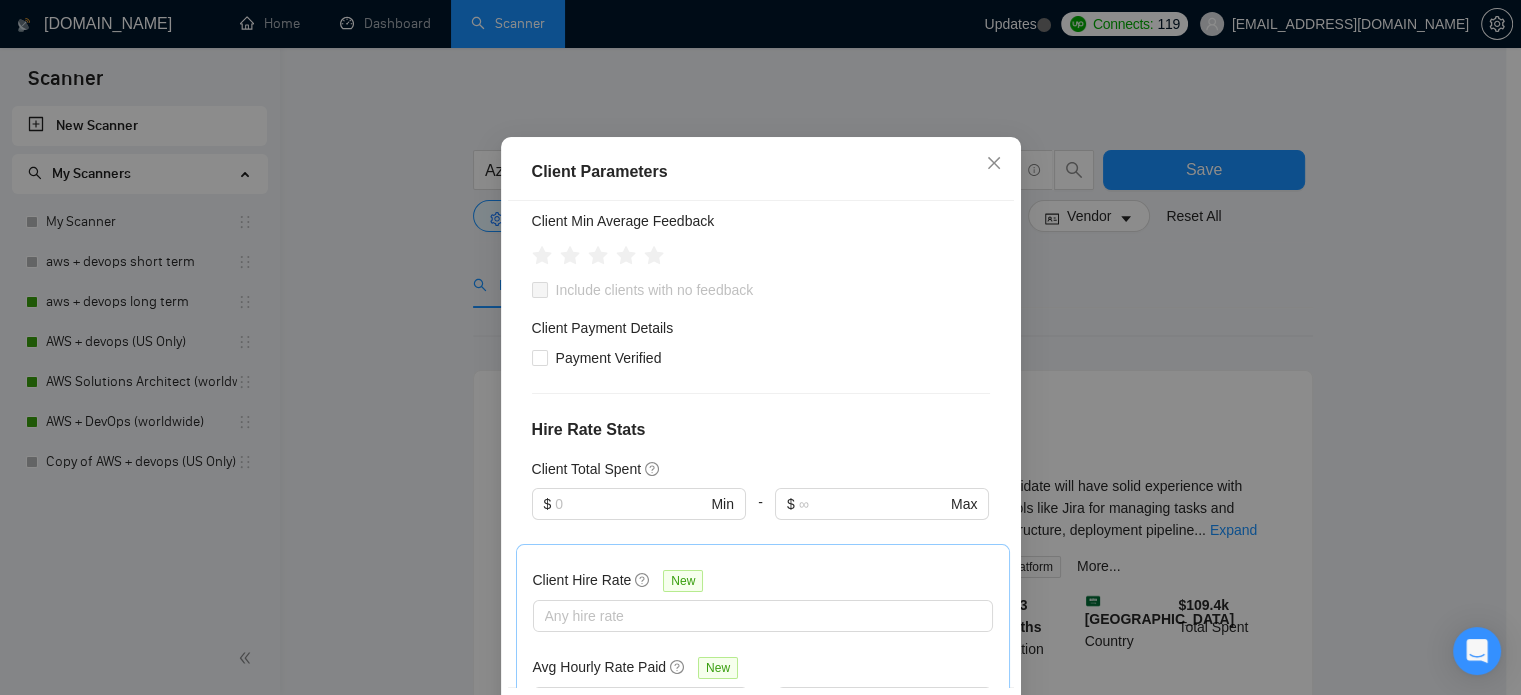scroll, scrollTop: 287, scrollLeft: 0, axis: vertical 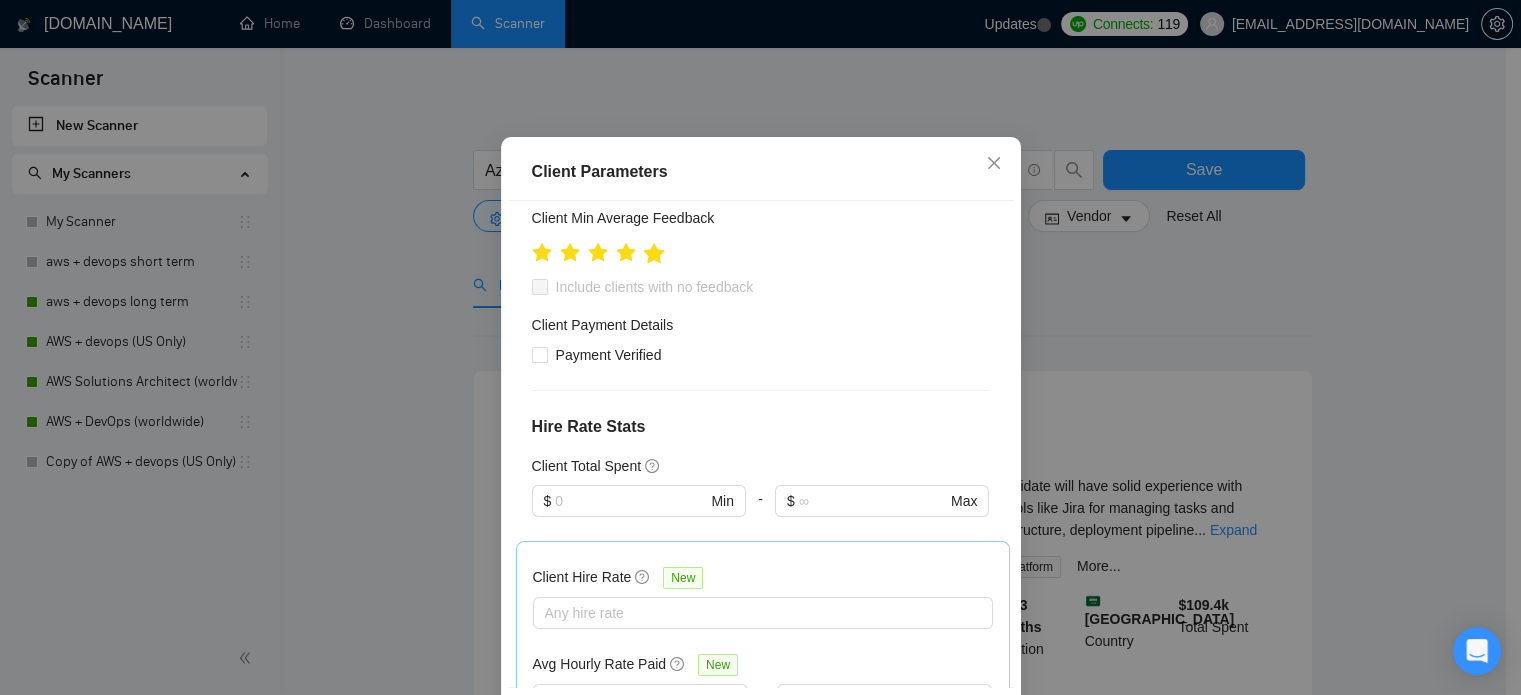 click 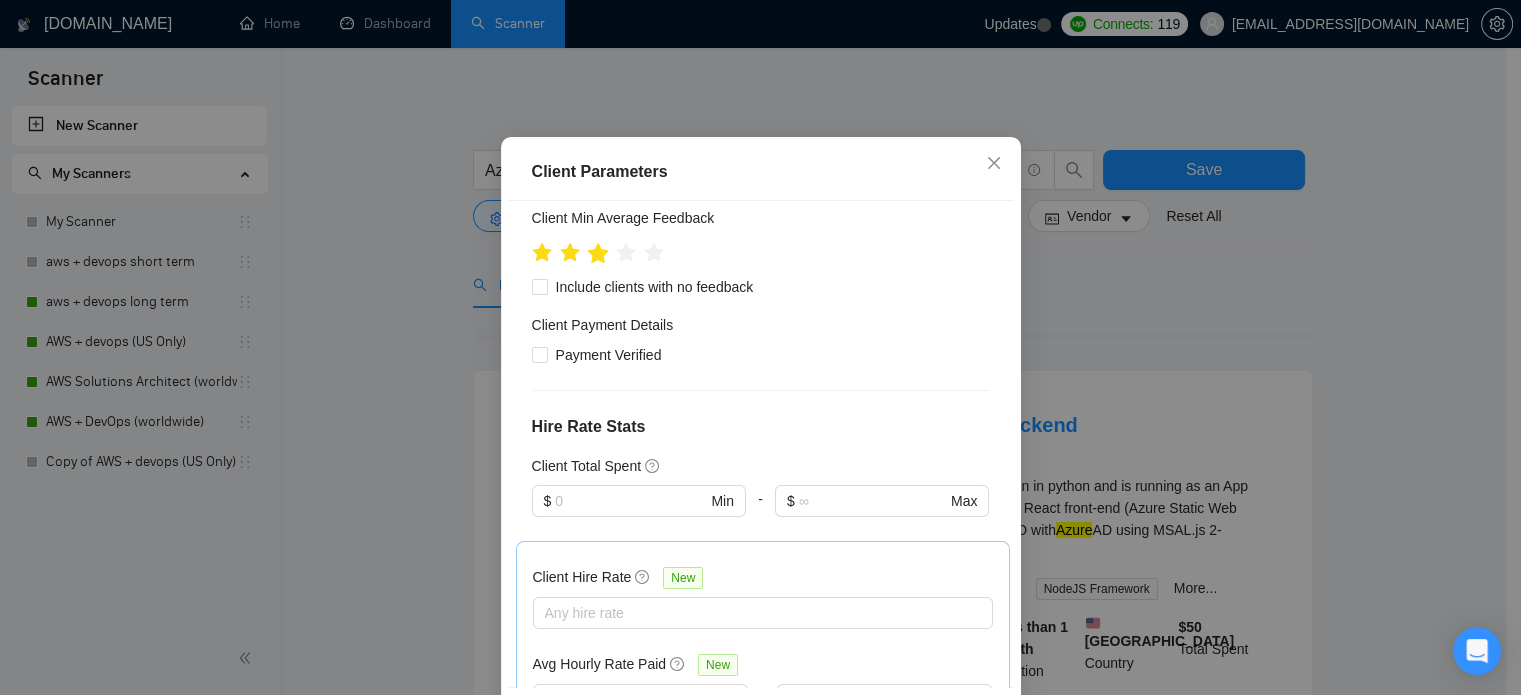 click 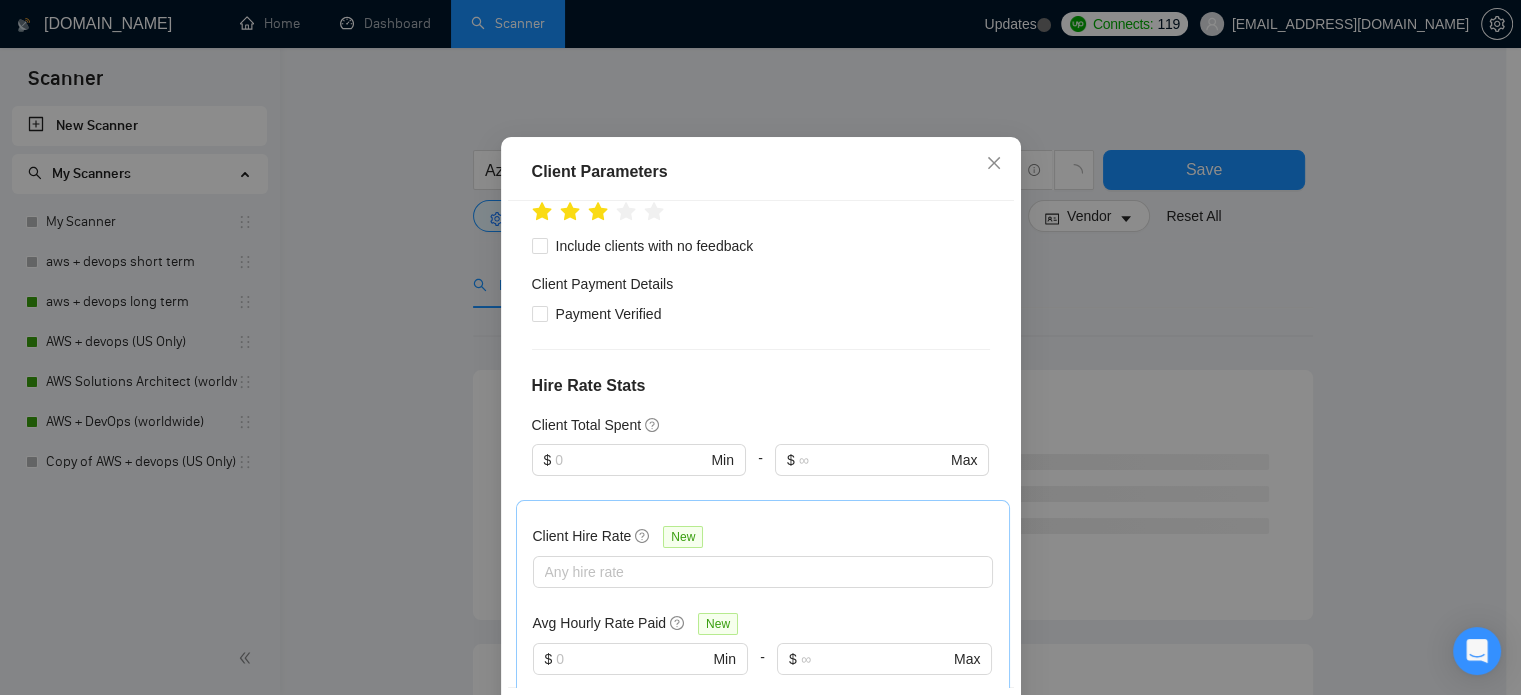 scroll, scrollTop: 330, scrollLeft: 0, axis: vertical 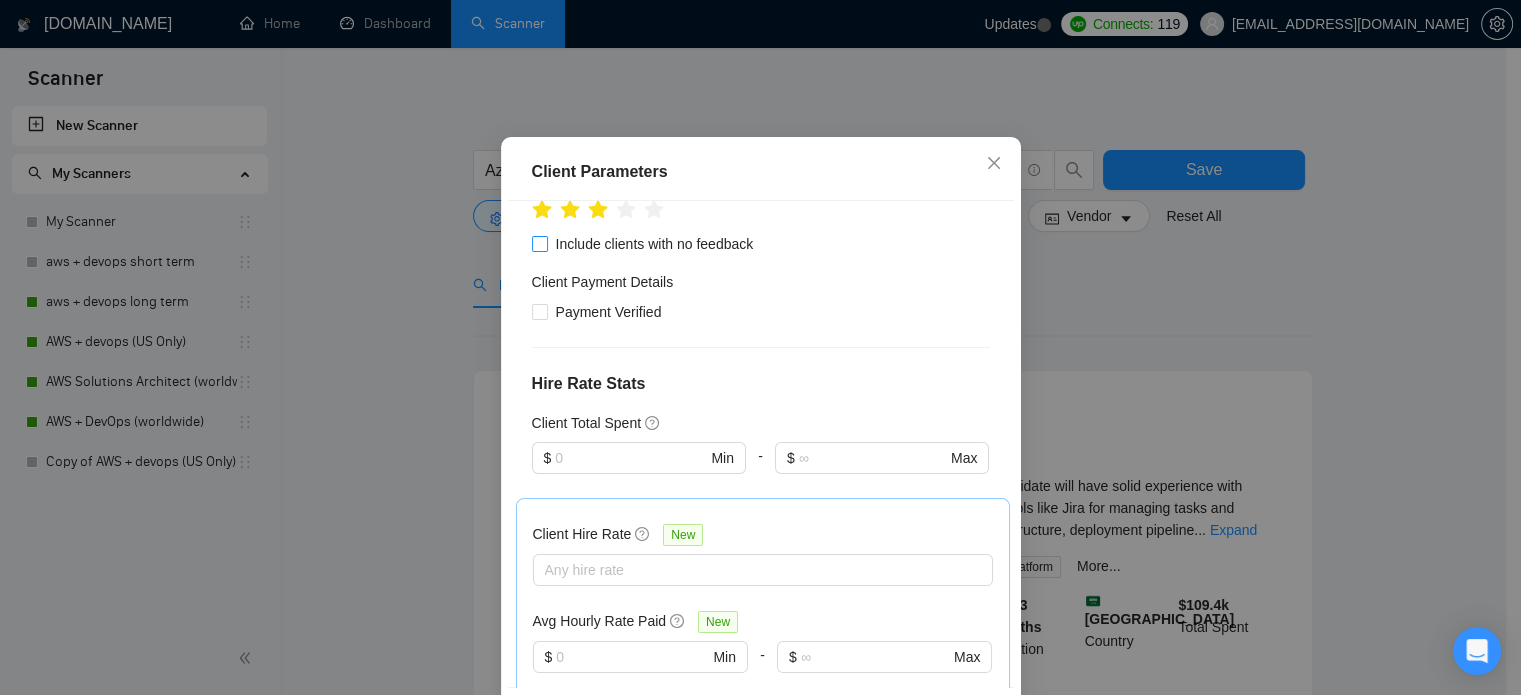 click on "Include clients with no feedback" at bounding box center (655, 244) 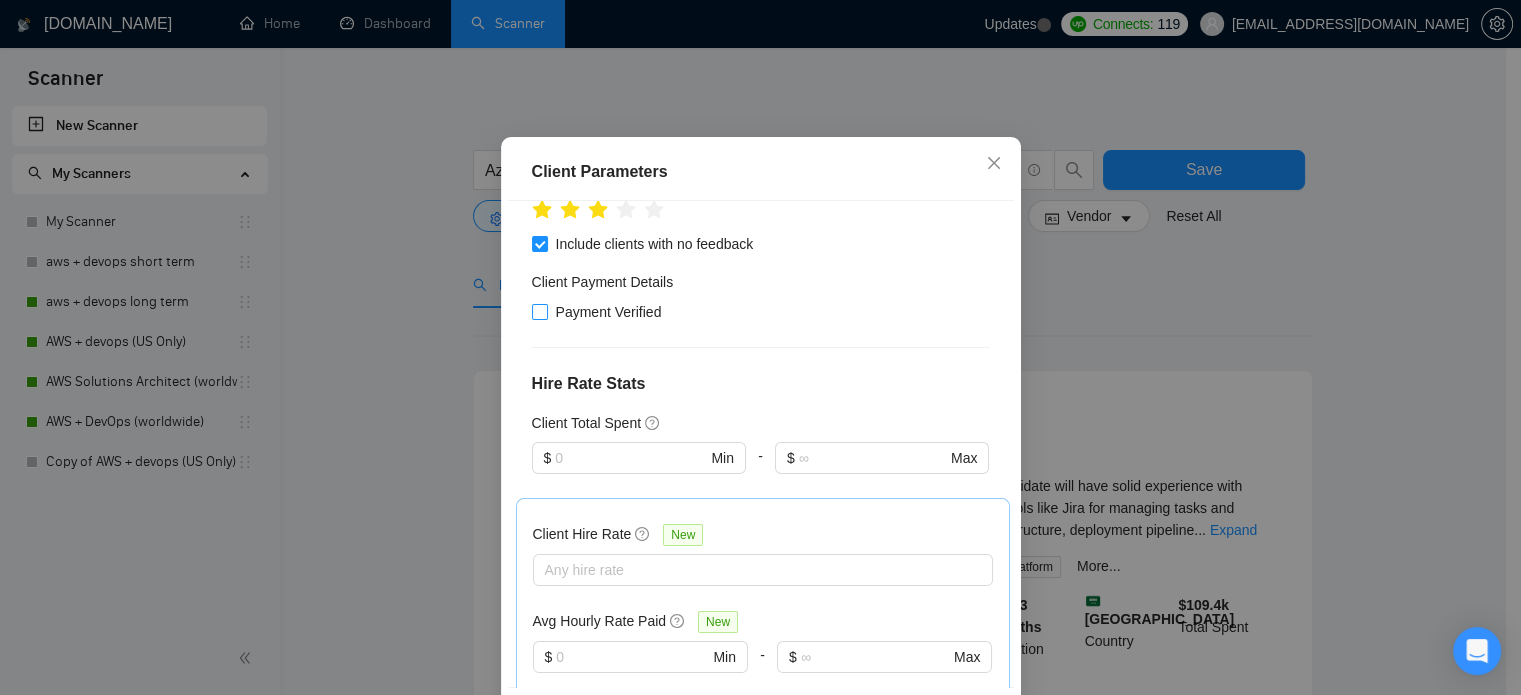 click on "Payment Verified" at bounding box center [609, 312] 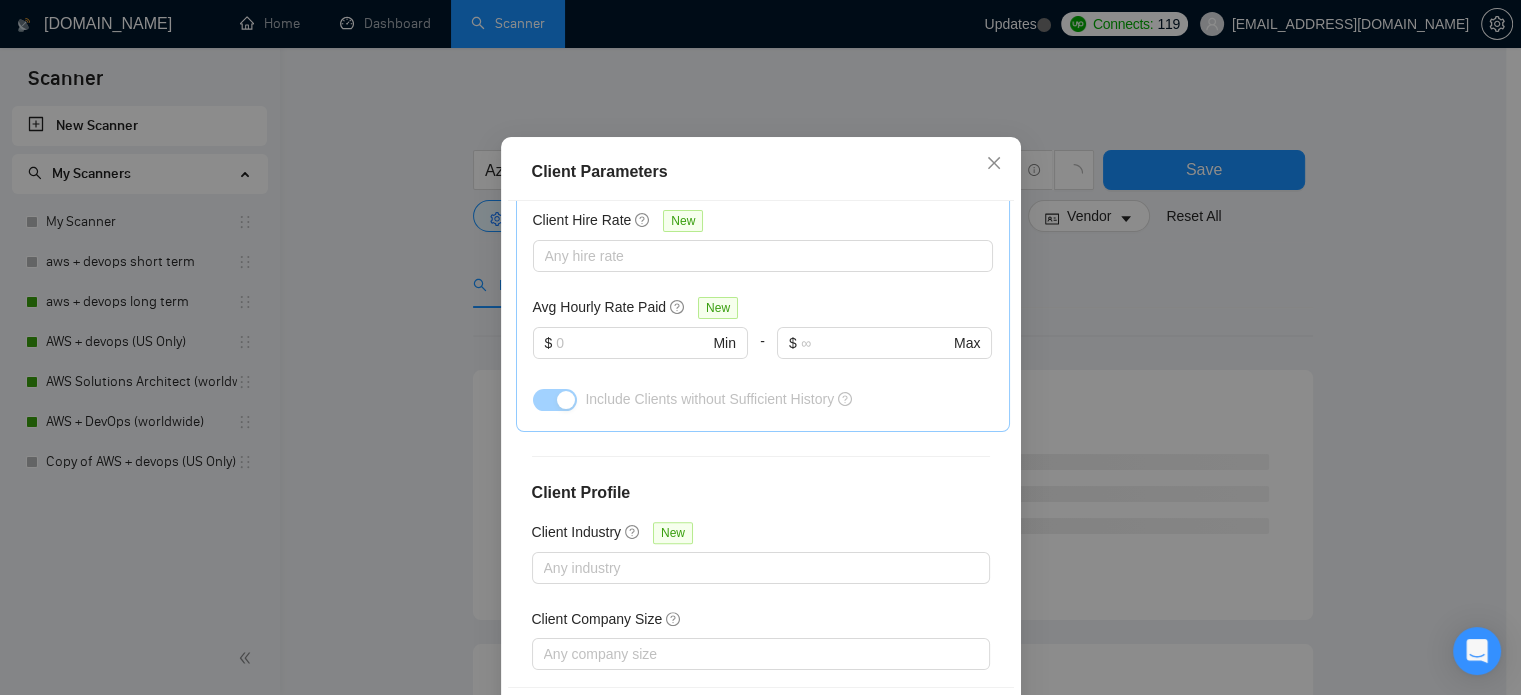 scroll, scrollTop: 760, scrollLeft: 0, axis: vertical 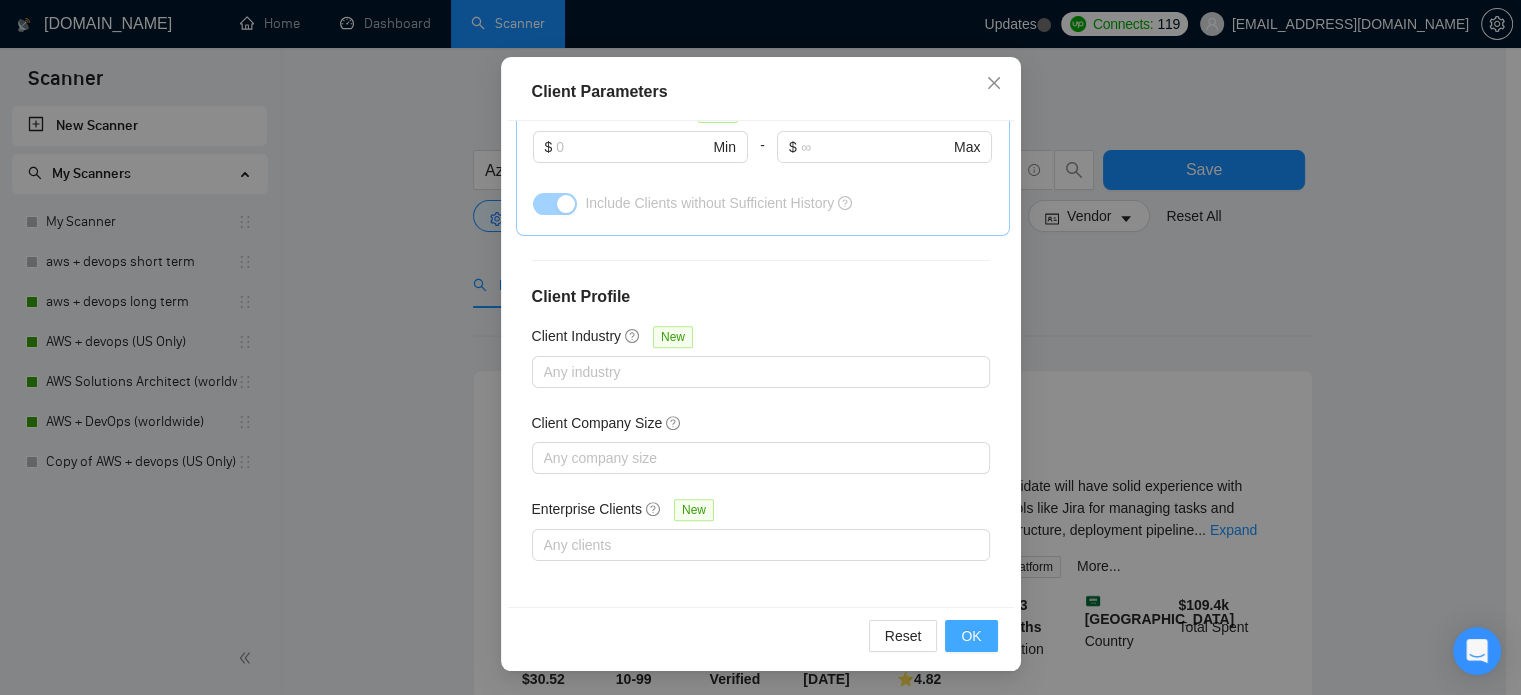 click on "OK" at bounding box center [971, 636] 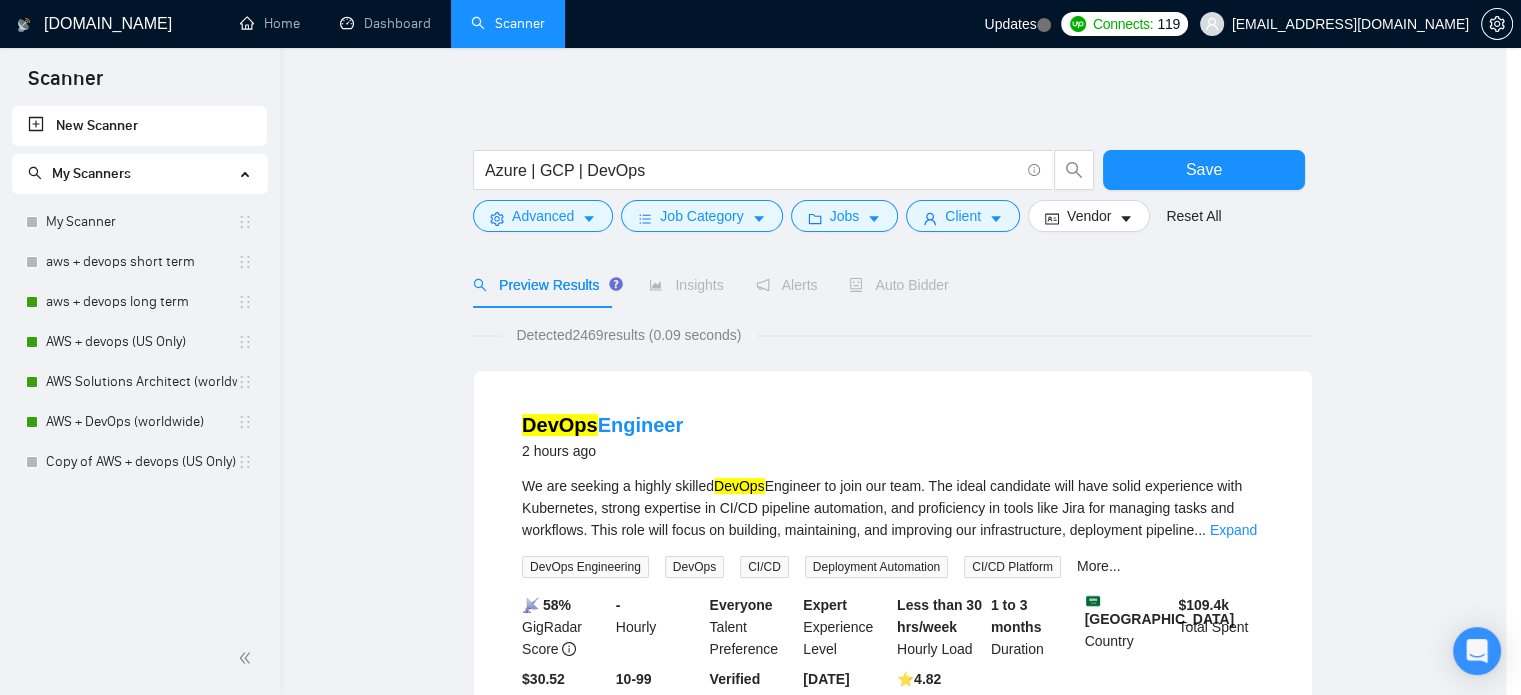 scroll, scrollTop: 63, scrollLeft: 0, axis: vertical 